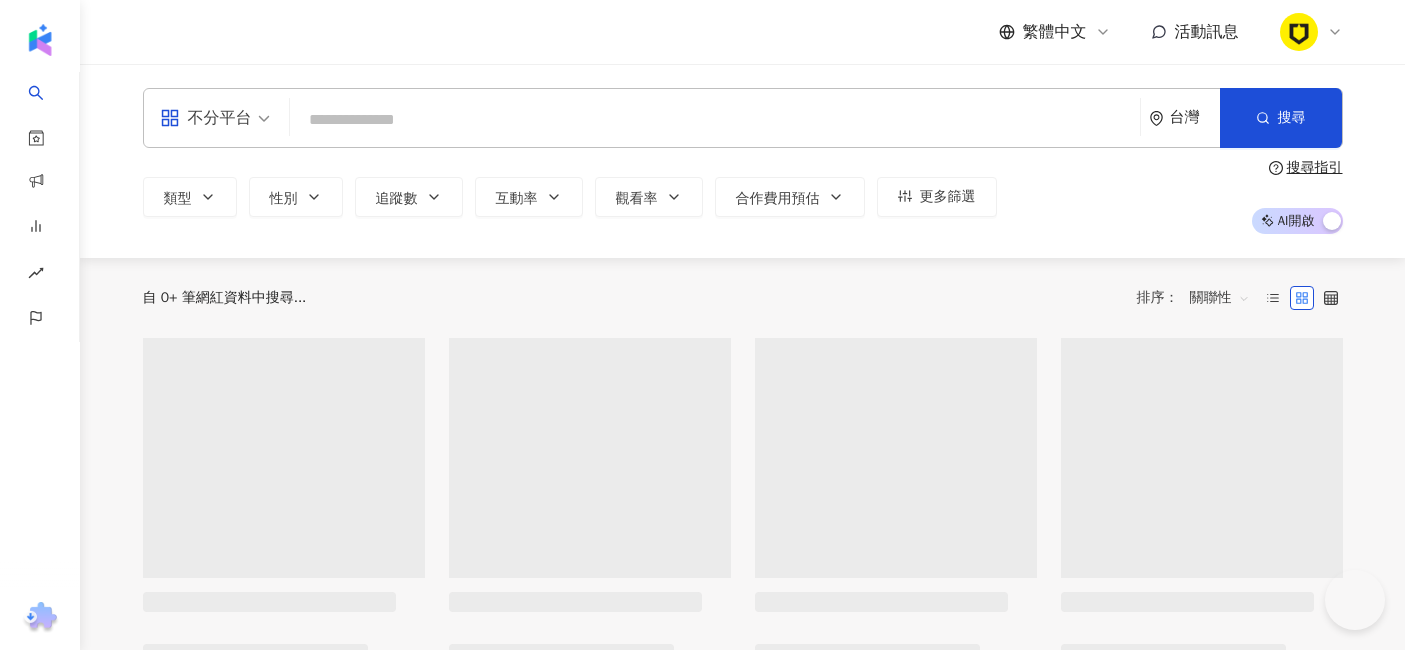 scroll, scrollTop: 0, scrollLeft: 0, axis: both 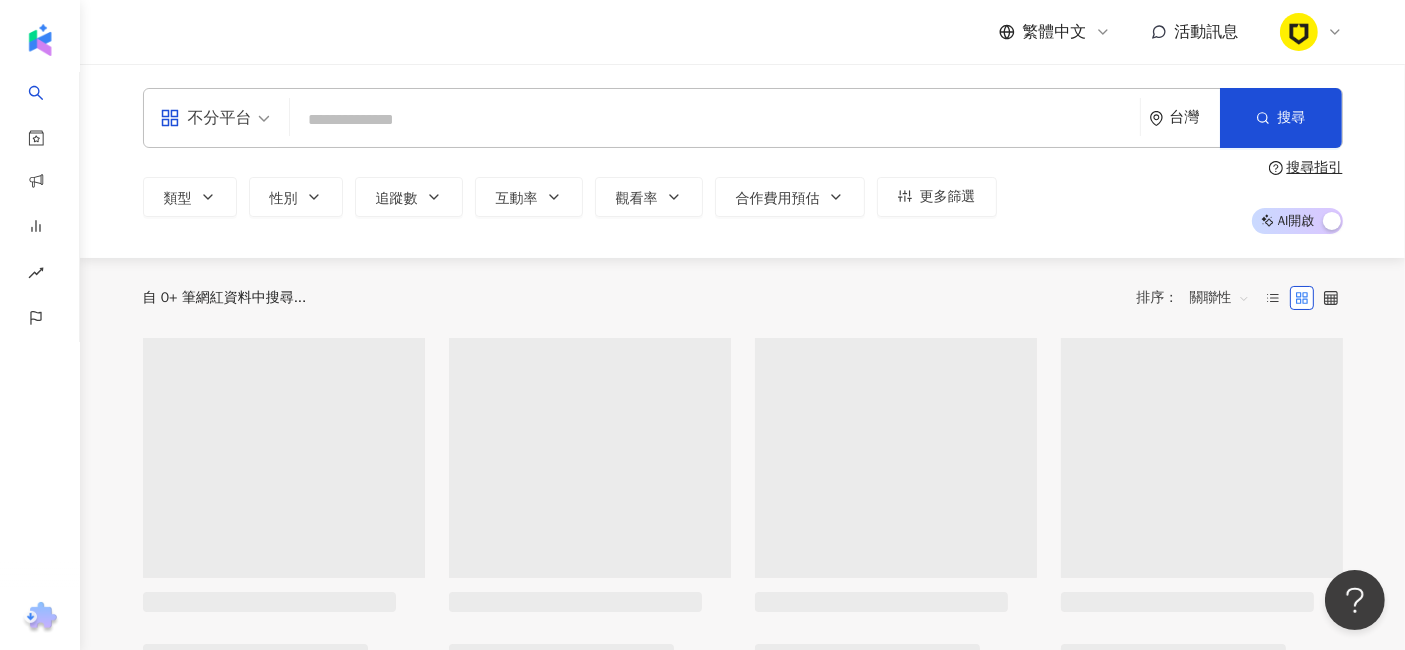 click at bounding box center (715, 120) 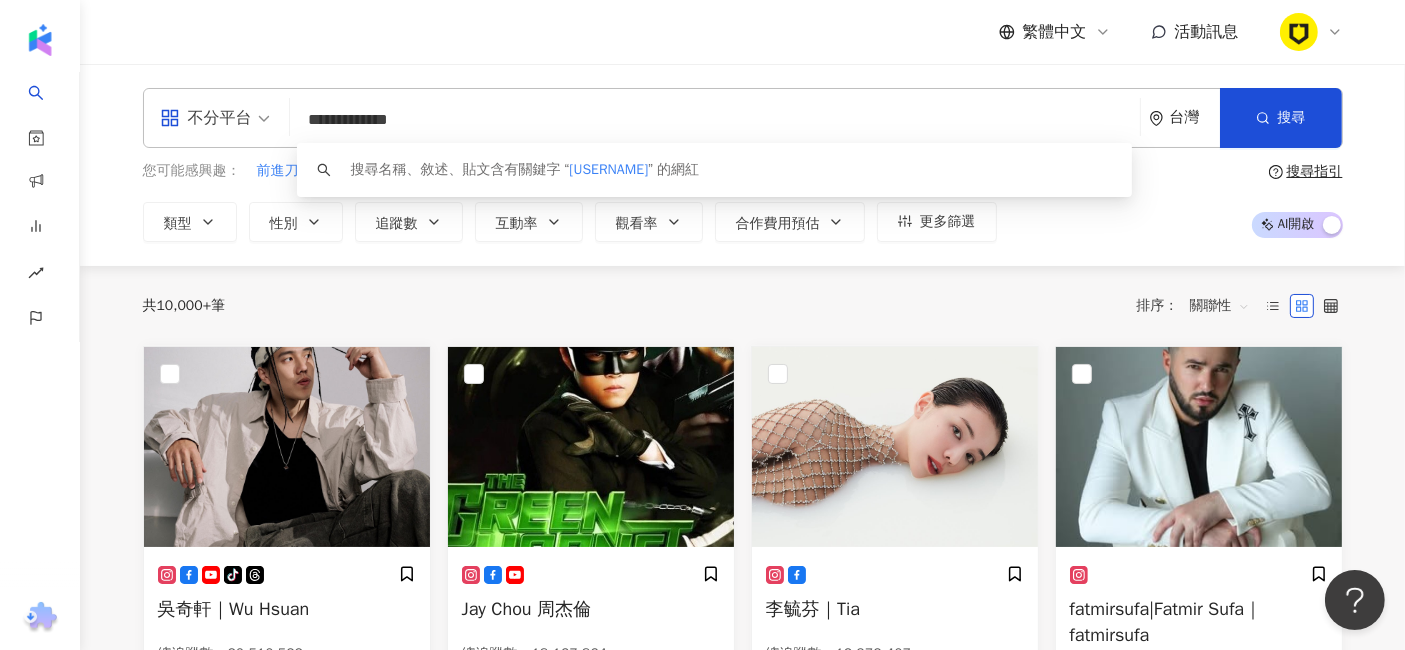 type on "**********" 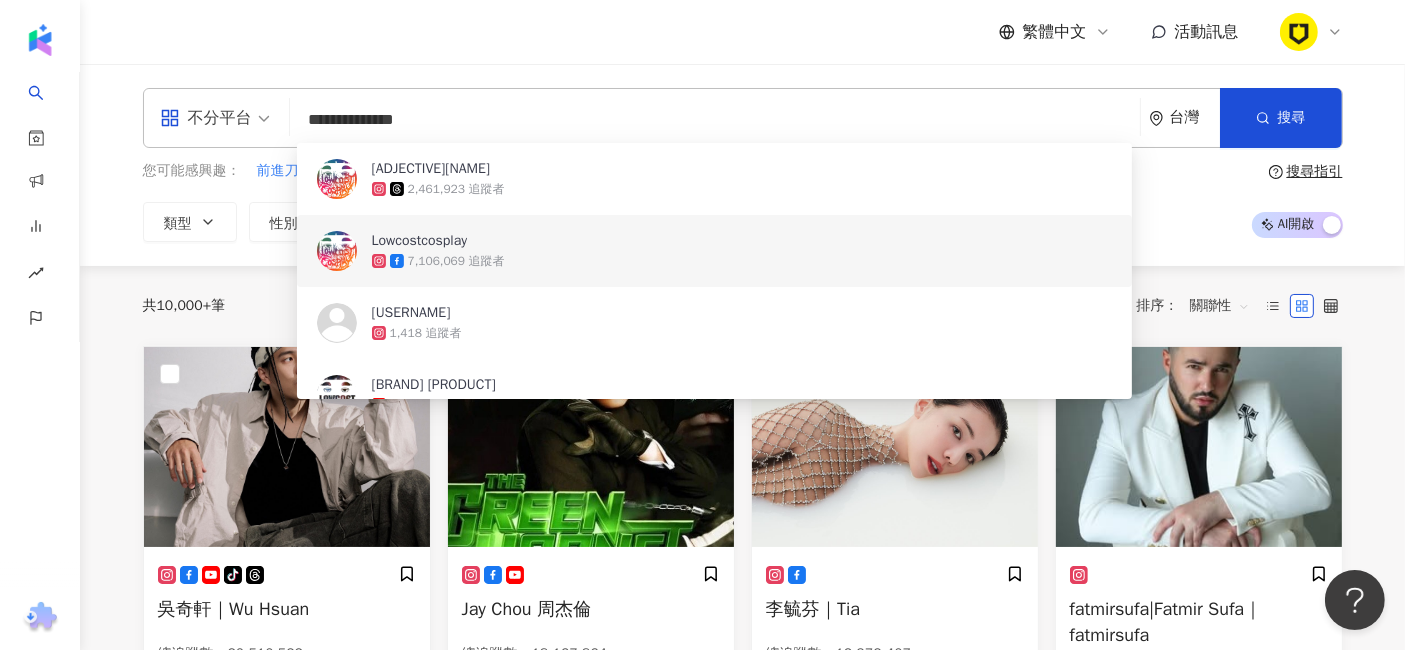 click on "7,106,069   追蹤者" at bounding box center [742, 261] 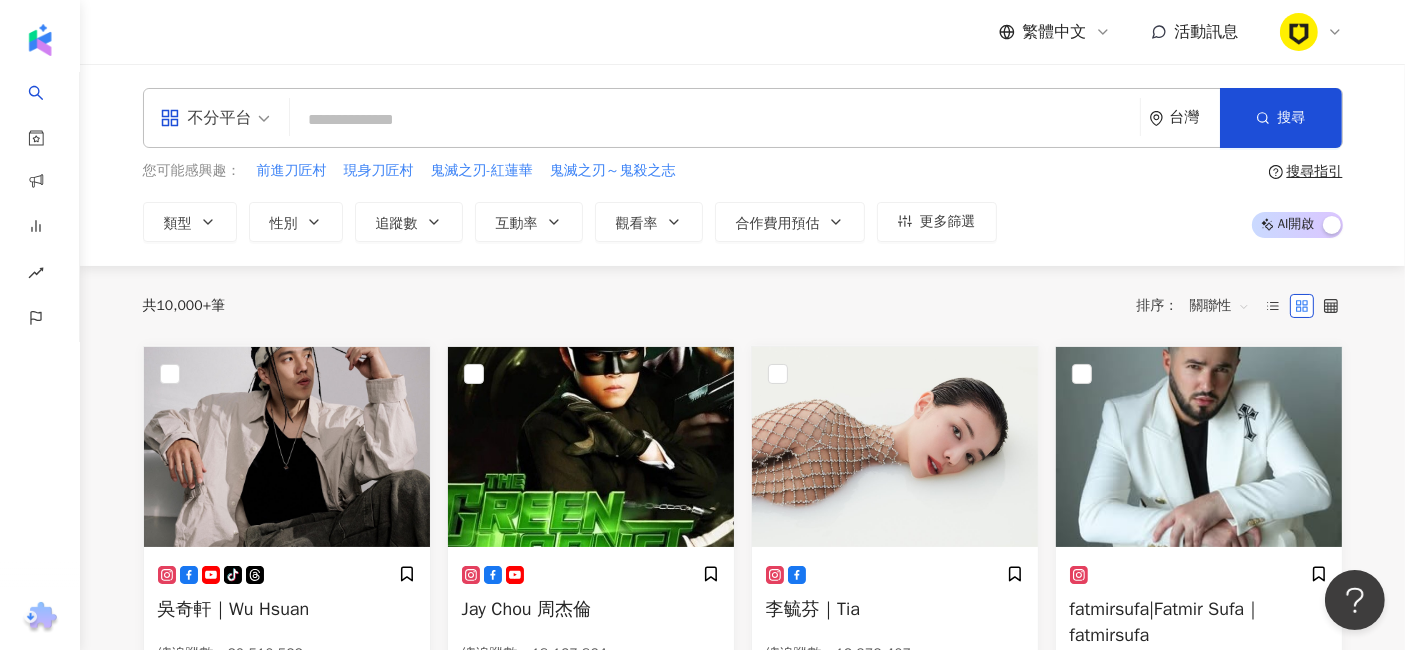 click at bounding box center [715, 120] 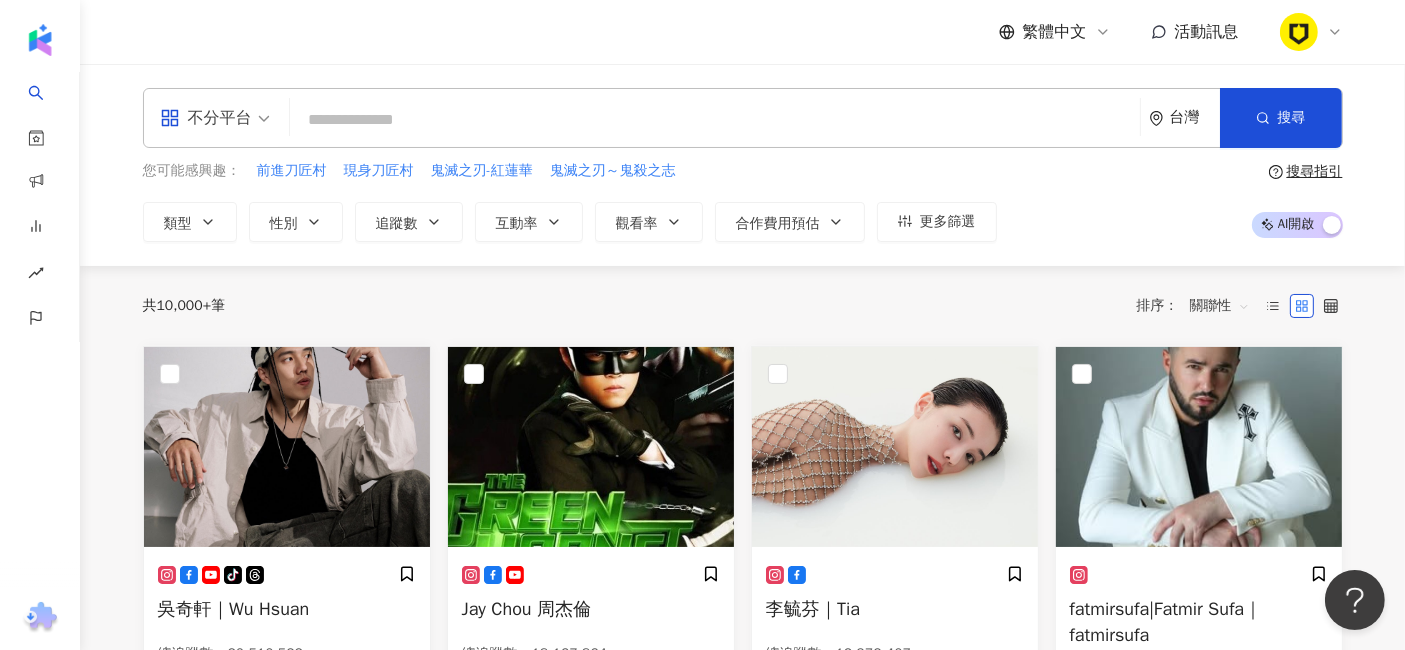 type on "**********" 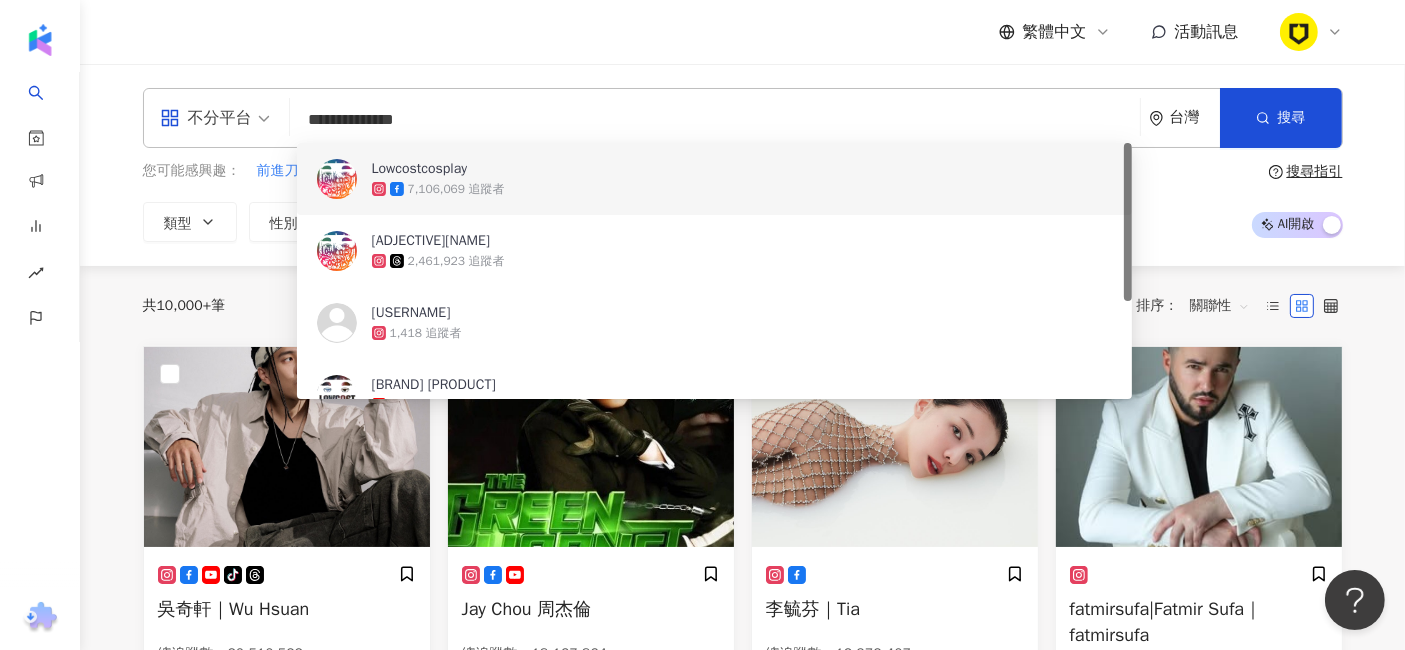 click on "Lowcostcosplay" at bounding box center (420, 169) 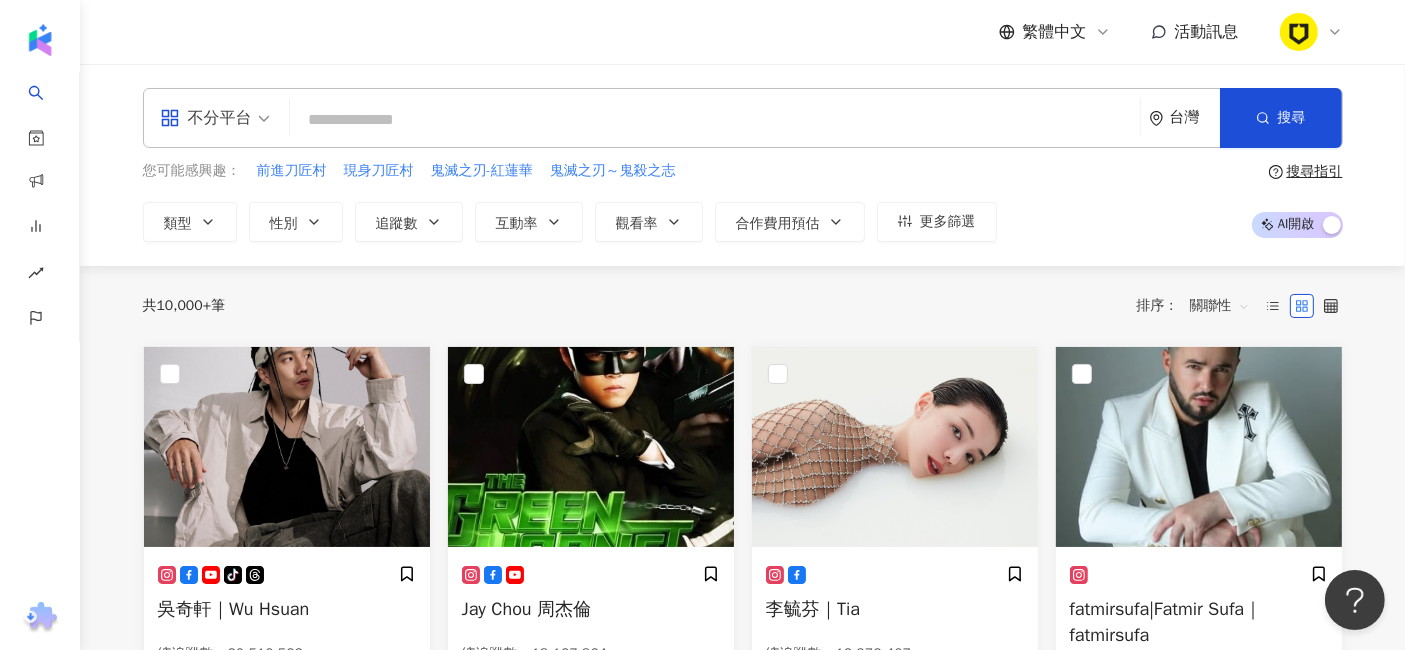 click at bounding box center [715, 120] 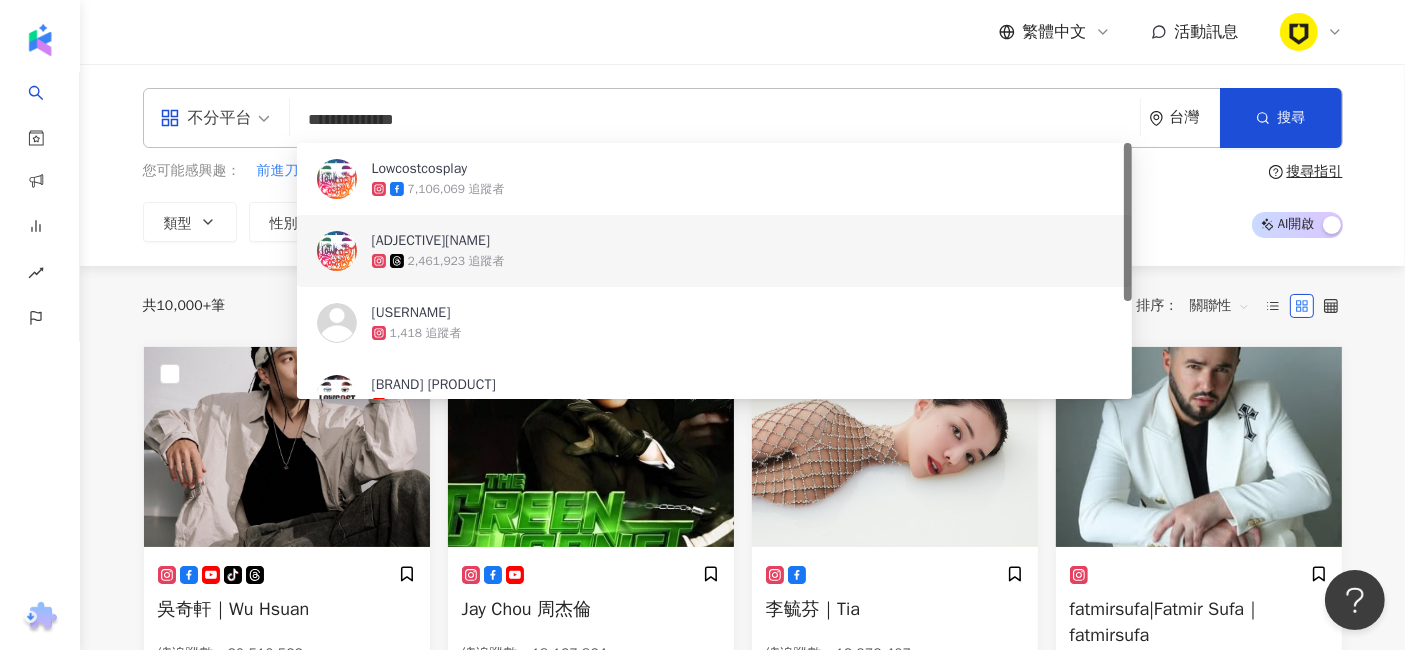 click on "Lonelyman" at bounding box center (431, 241) 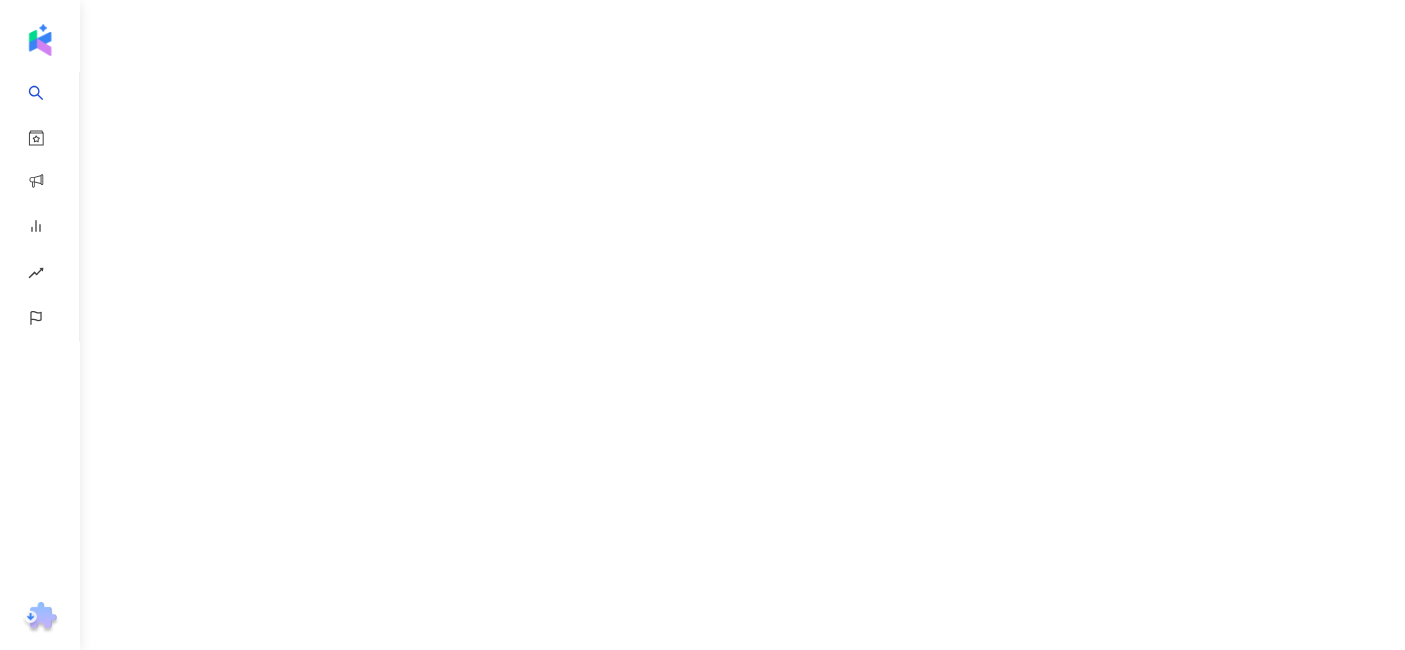 scroll, scrollTop: 0, scrollLeft: 0, axis: both 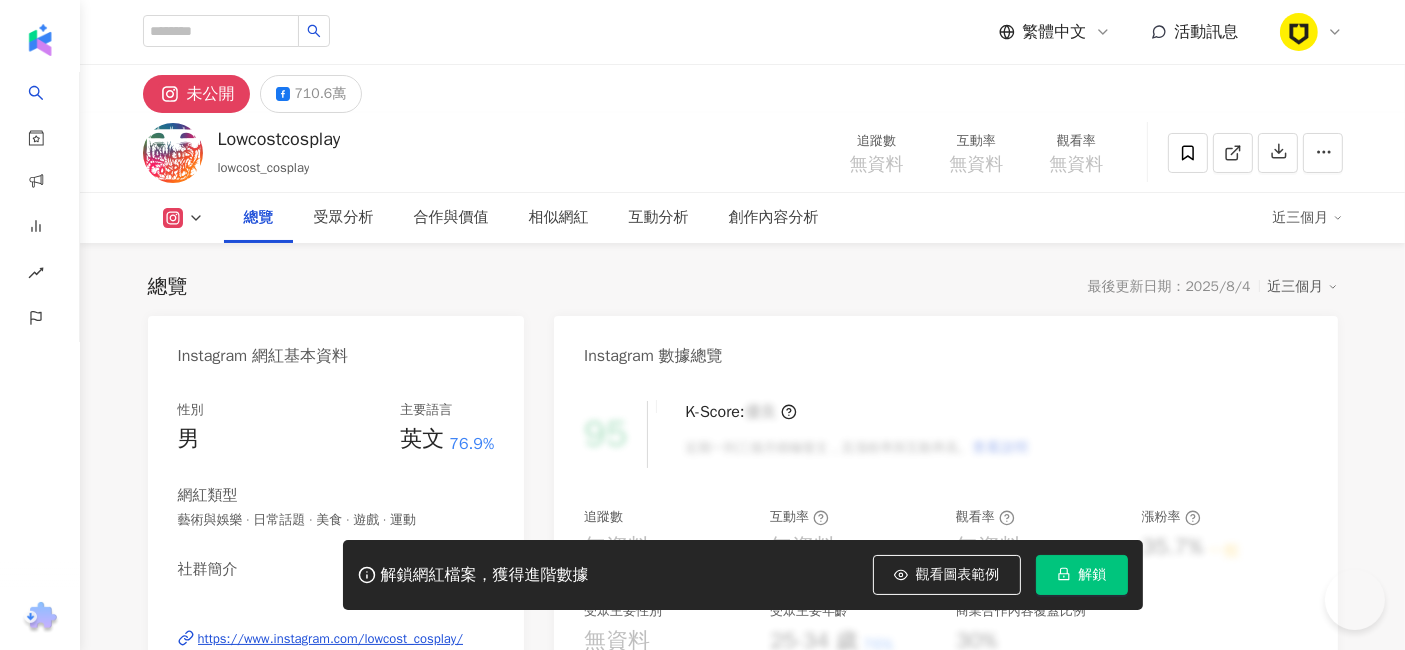 click on "解鎖" at bounding box center (1093, 575) 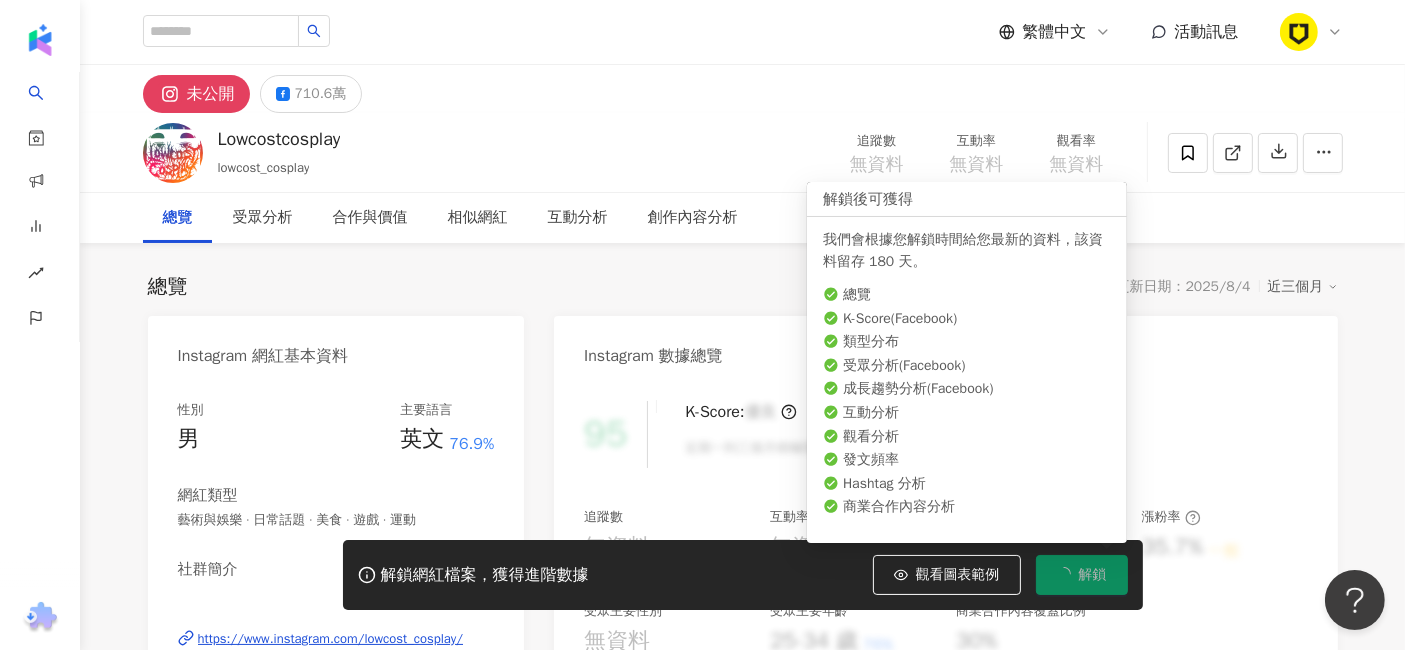 scroll, scrollTop: 0, scrollLeft: 0, axis: both 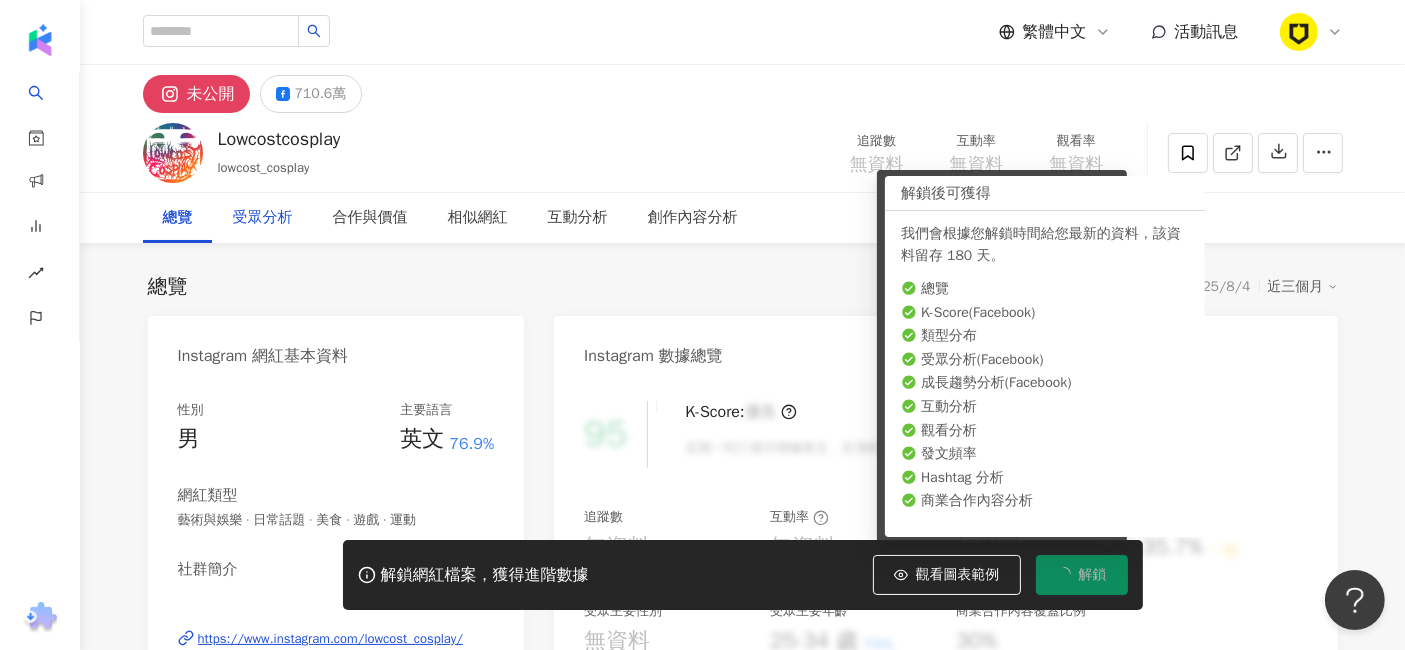 click on "受眾分析" at bounding box center [263, 218] 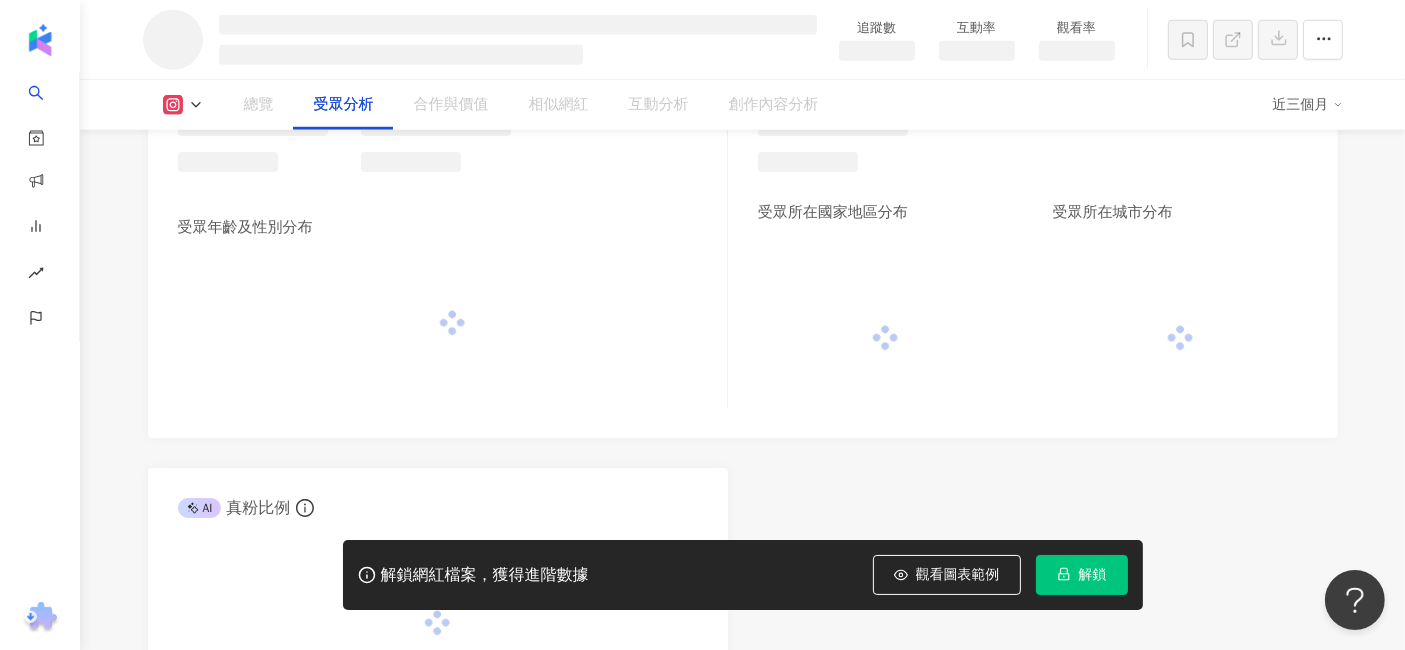 scroll, scrollTop: 1647, scrollLeft: 0, axis: vertical 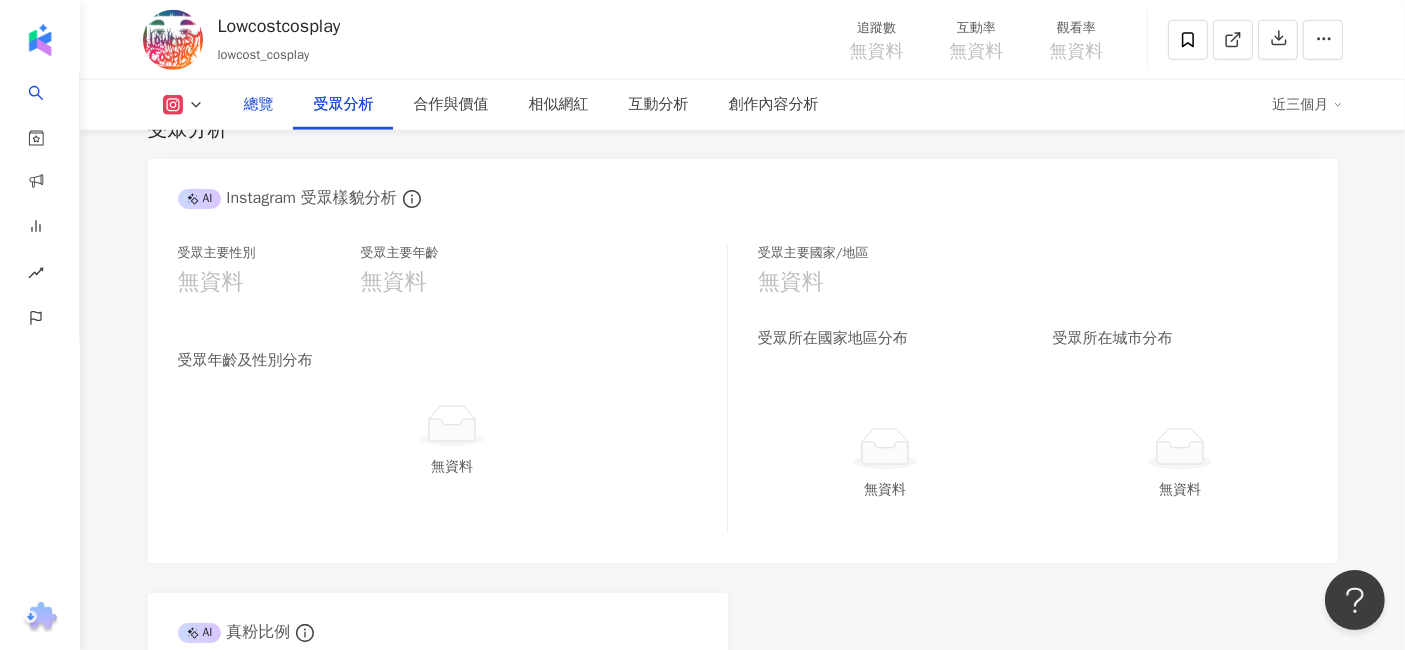 click on "總覽" at bounding box center [259, 105] 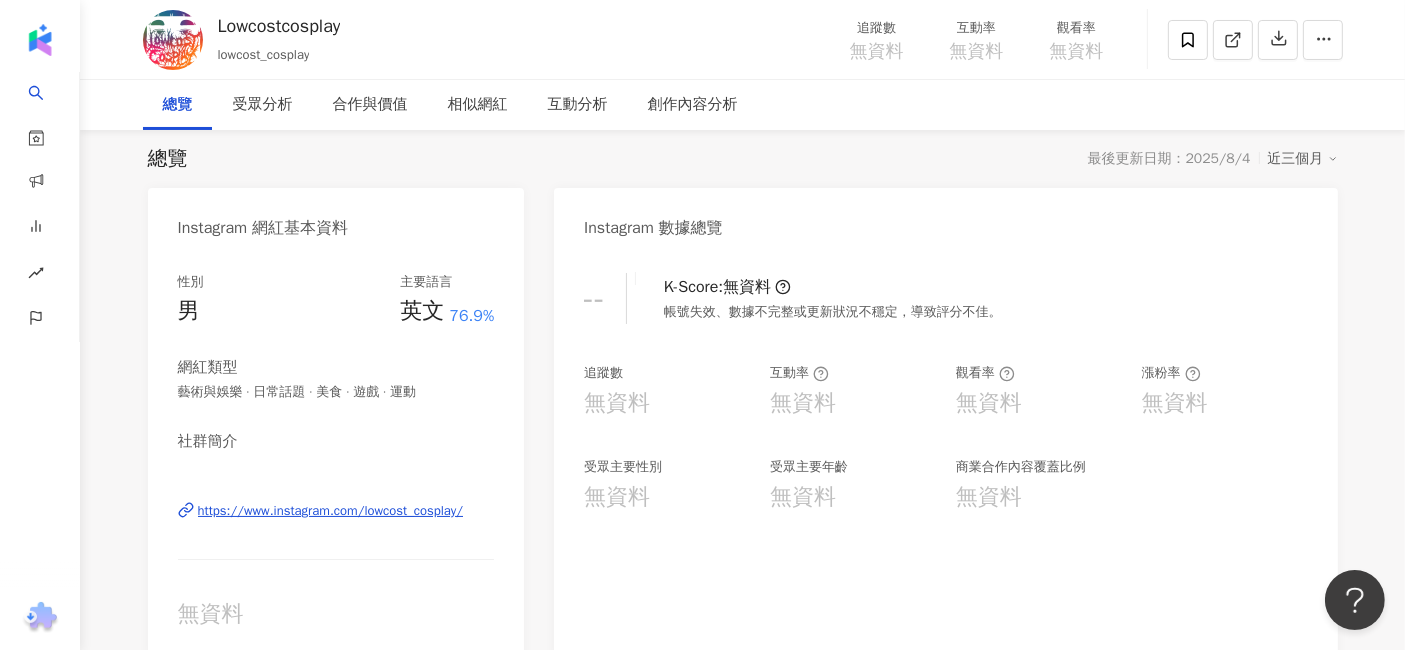 scroll, scrollTop: 0, scrollLeft: 0, axis: both 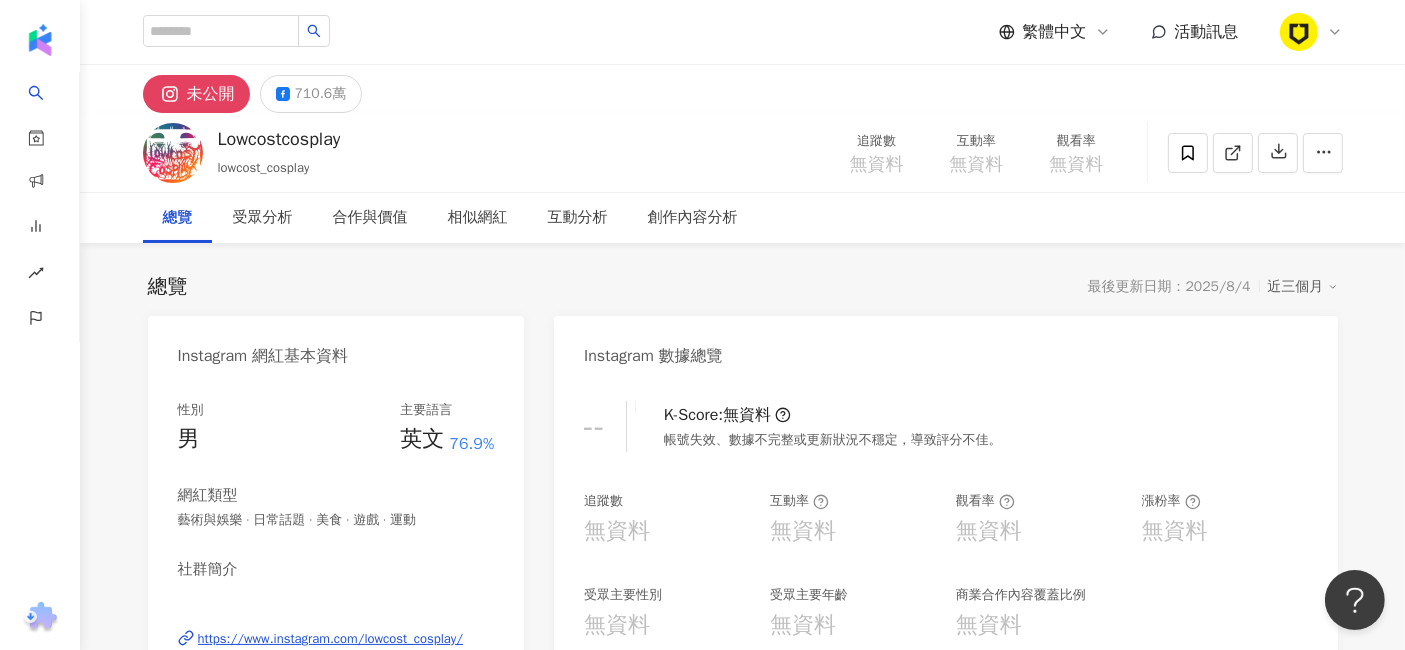 click on "未公開" at bounding box center (211, 94) 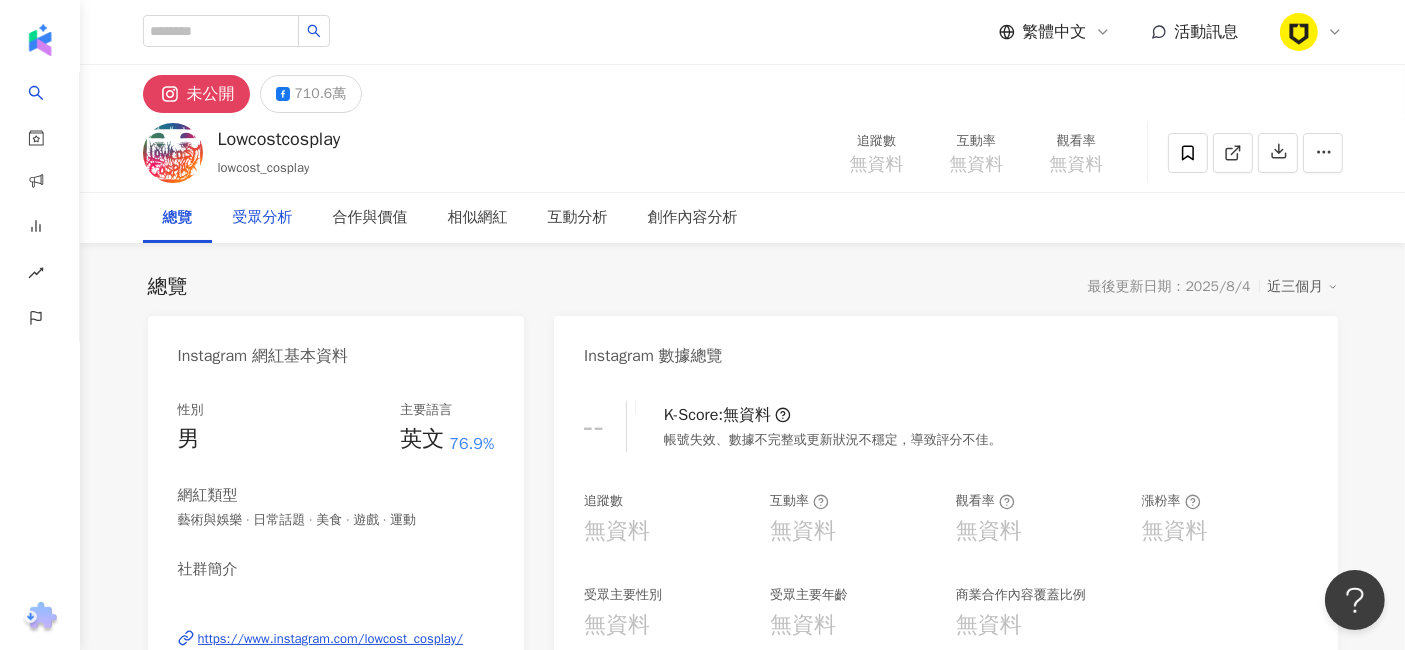 click on "受眾分析" at bounding box center [263, 218] 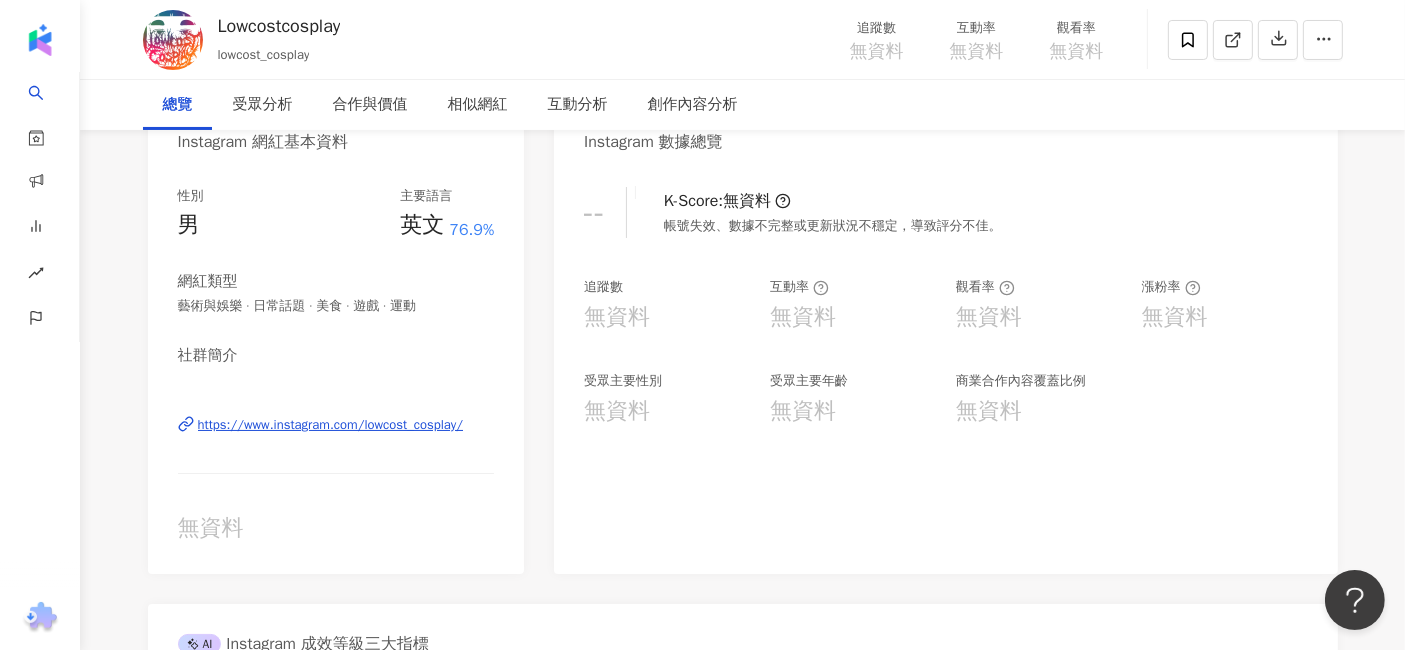 scroll, scrollTop: 0, scrollLeft: 0, axis: both 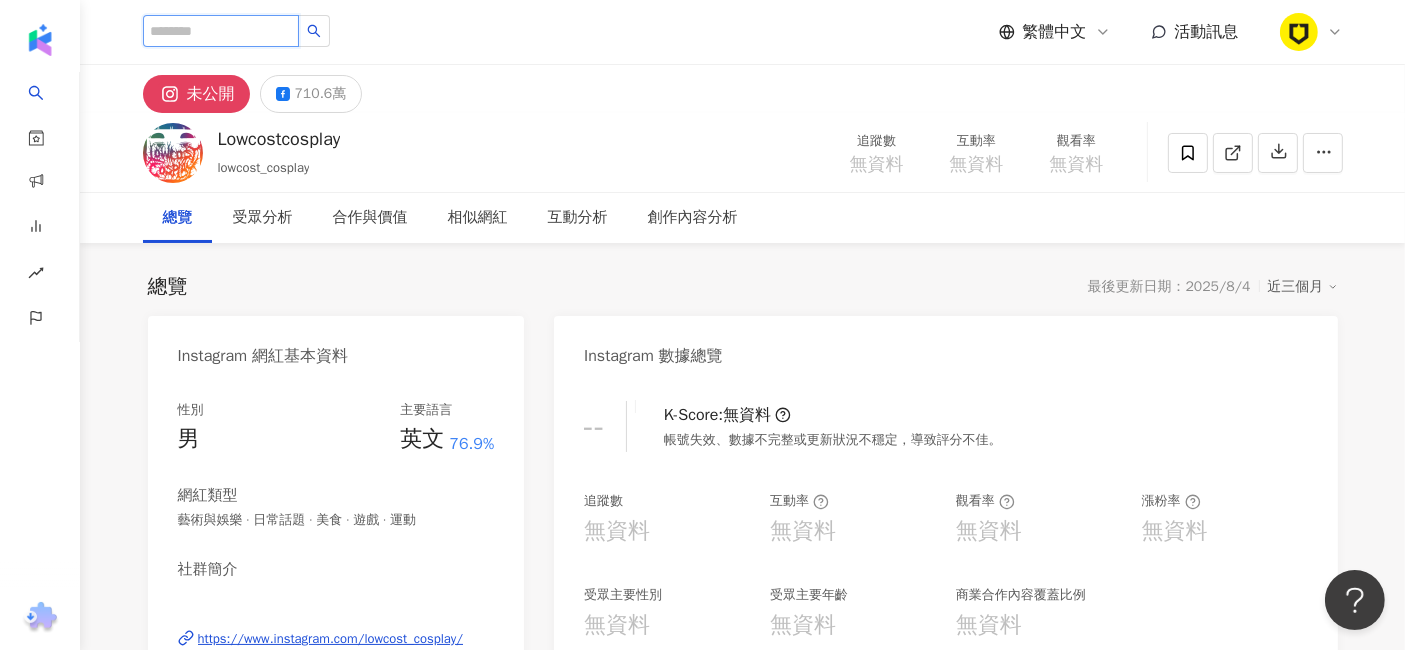 click at bounding box center [221, 31] 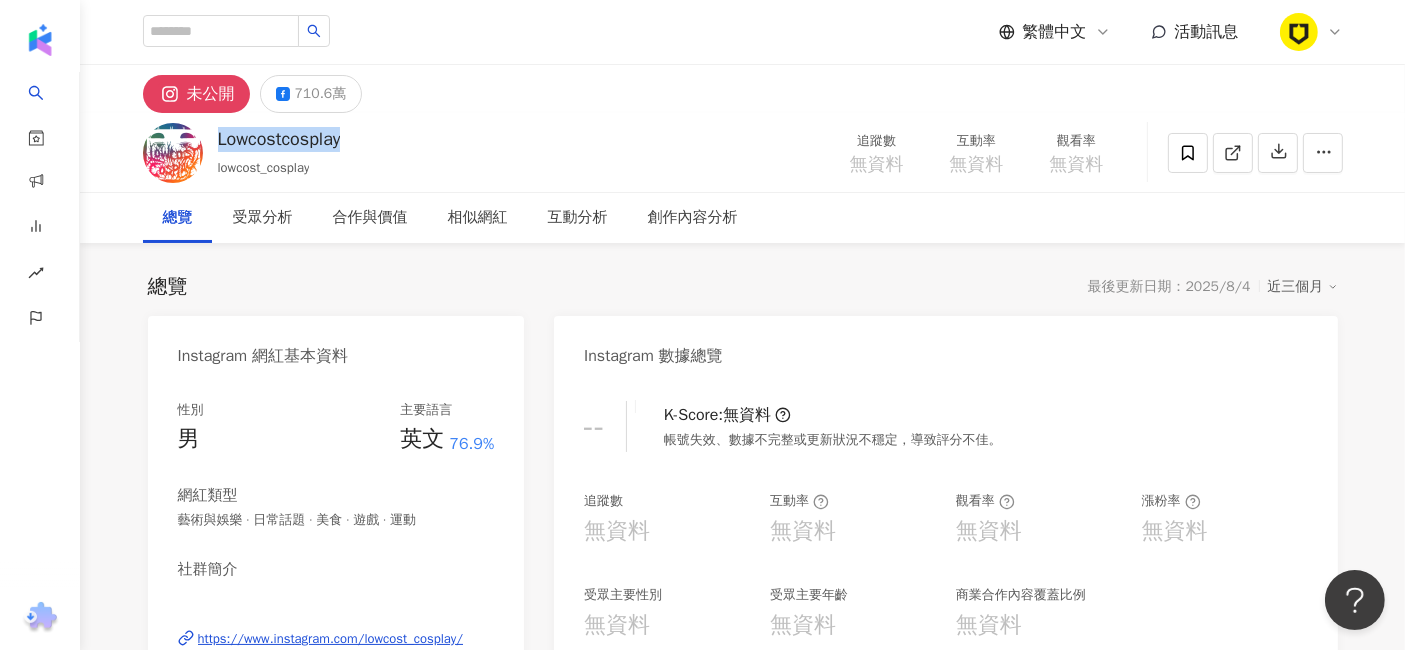 drag, startPoint x: 369, startPoint y: 141, endPoint x: 219, endPoint y: 134, distance: 150.16324 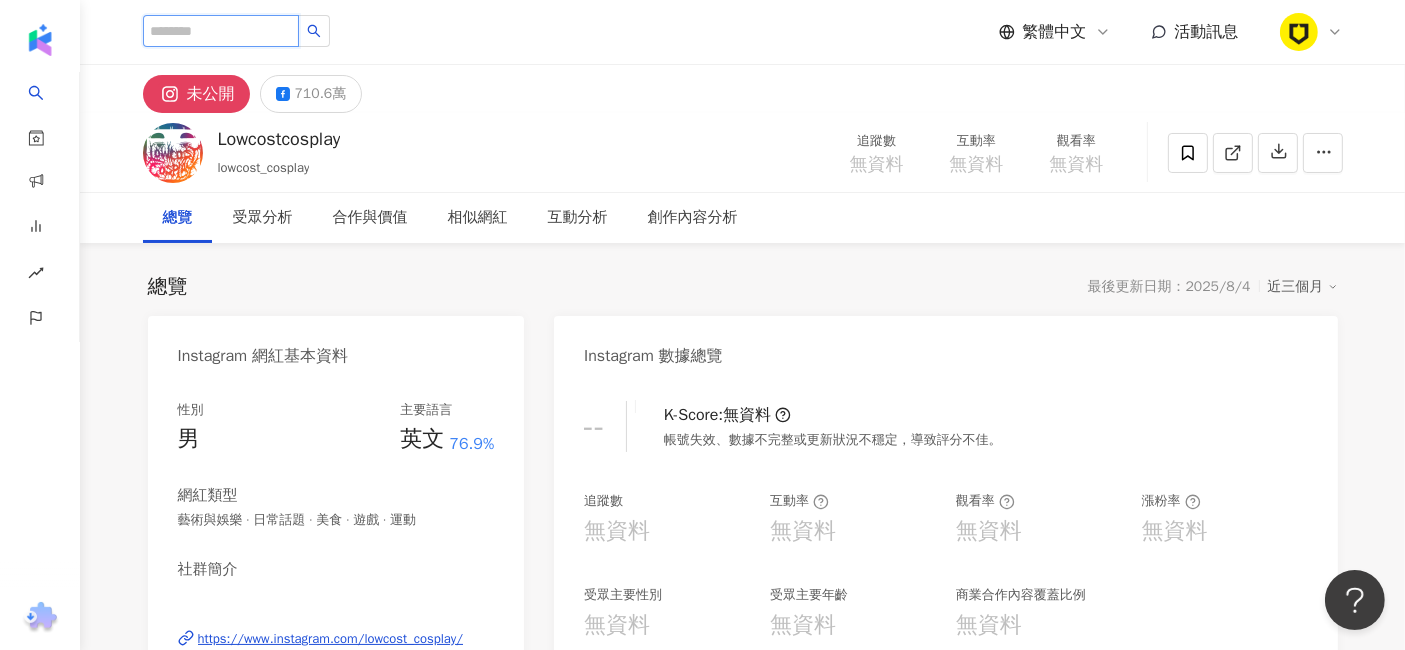 click at bounding box center [221, 31] 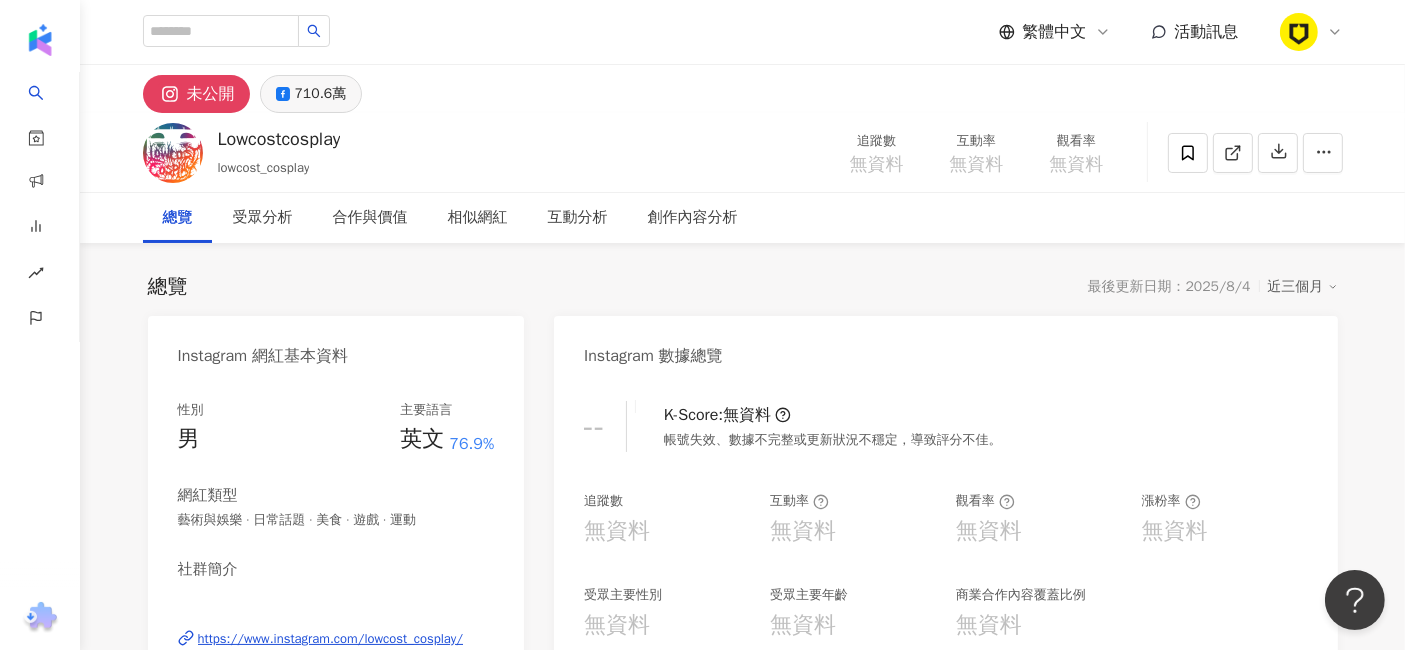 click 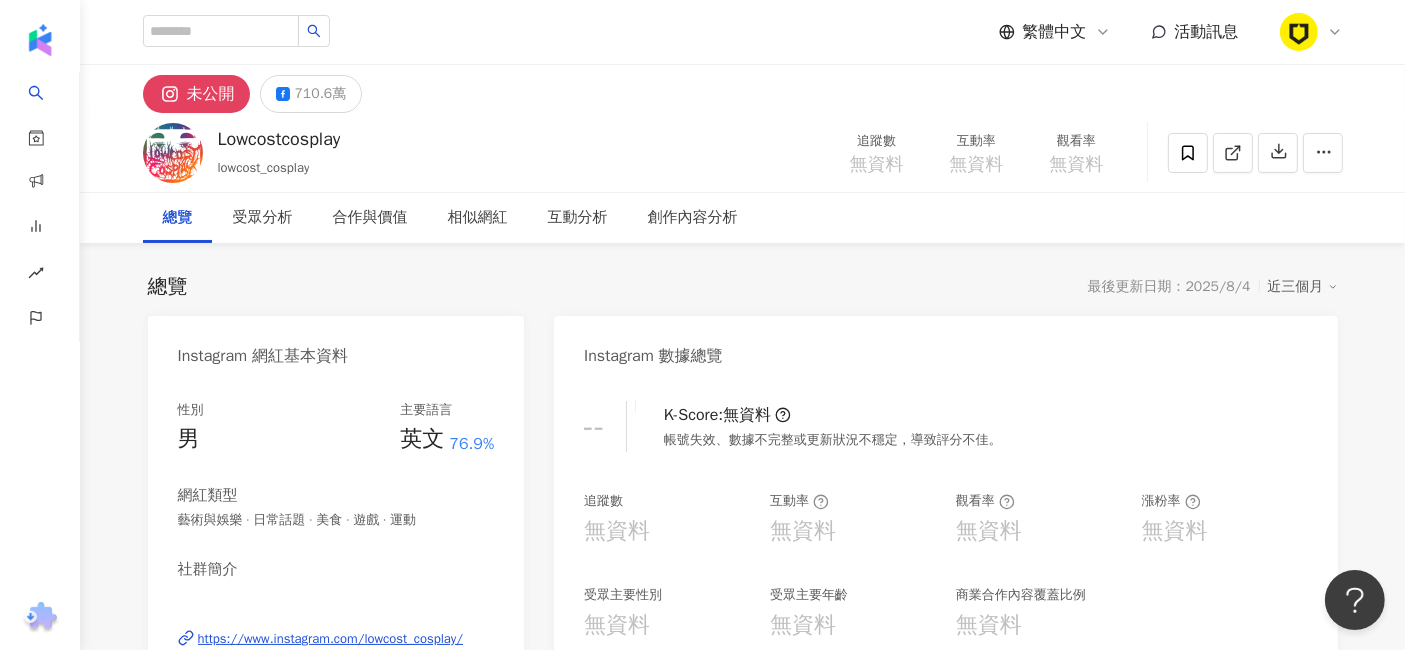 click on "710.6萬" at bounding box center [321, 94] 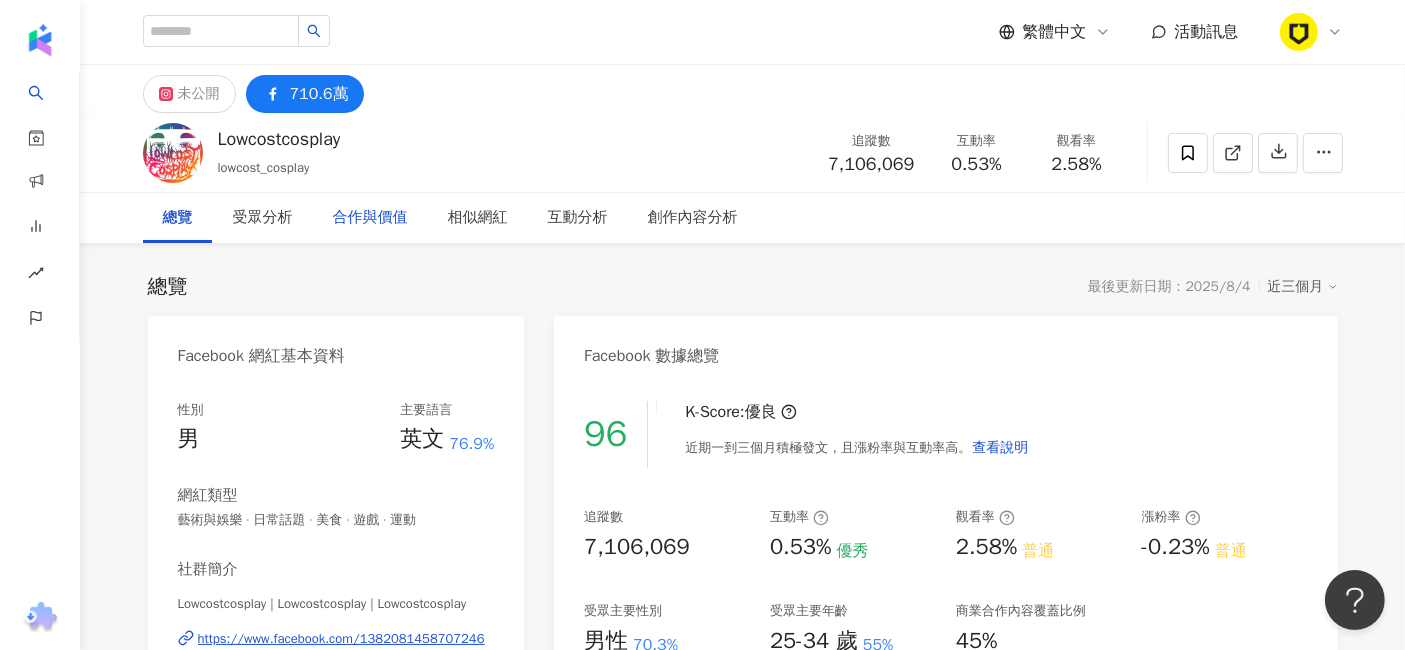 scroll, scrollTop: 222, scrollLeft: 0, axis: vertical 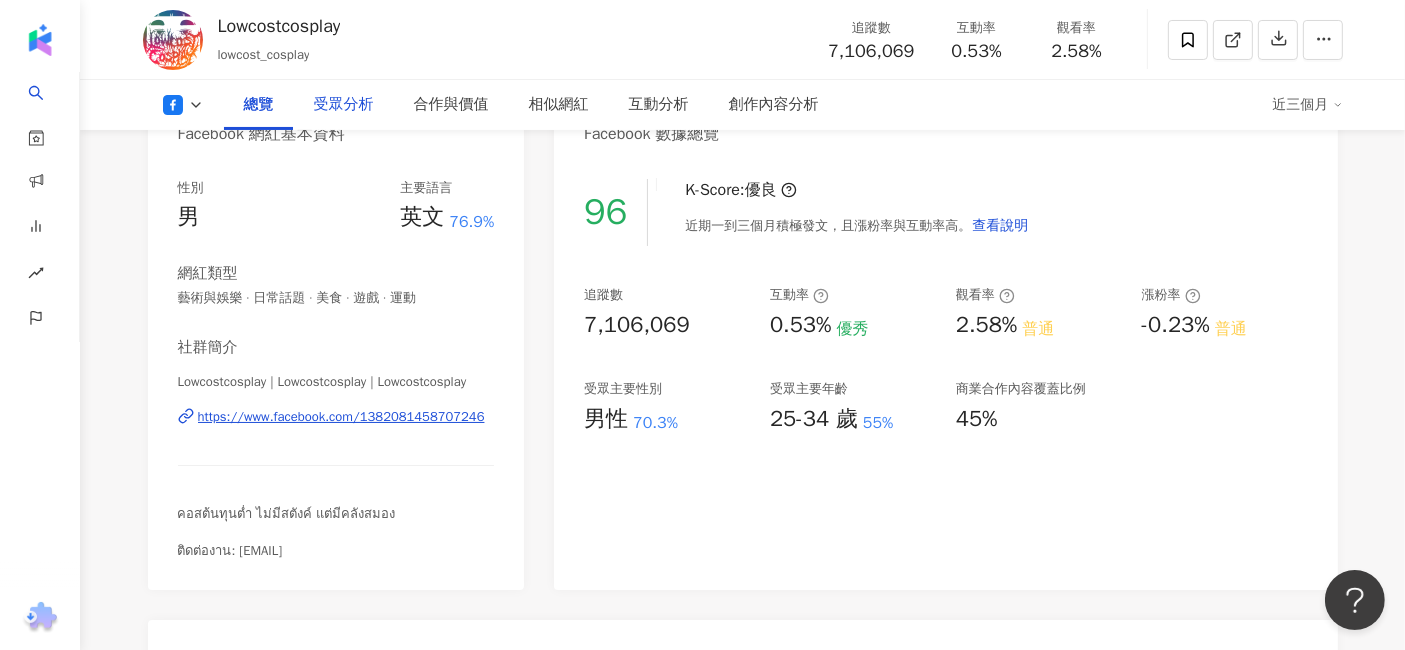 click on "受眾分析" at bounding box center (344, 105) 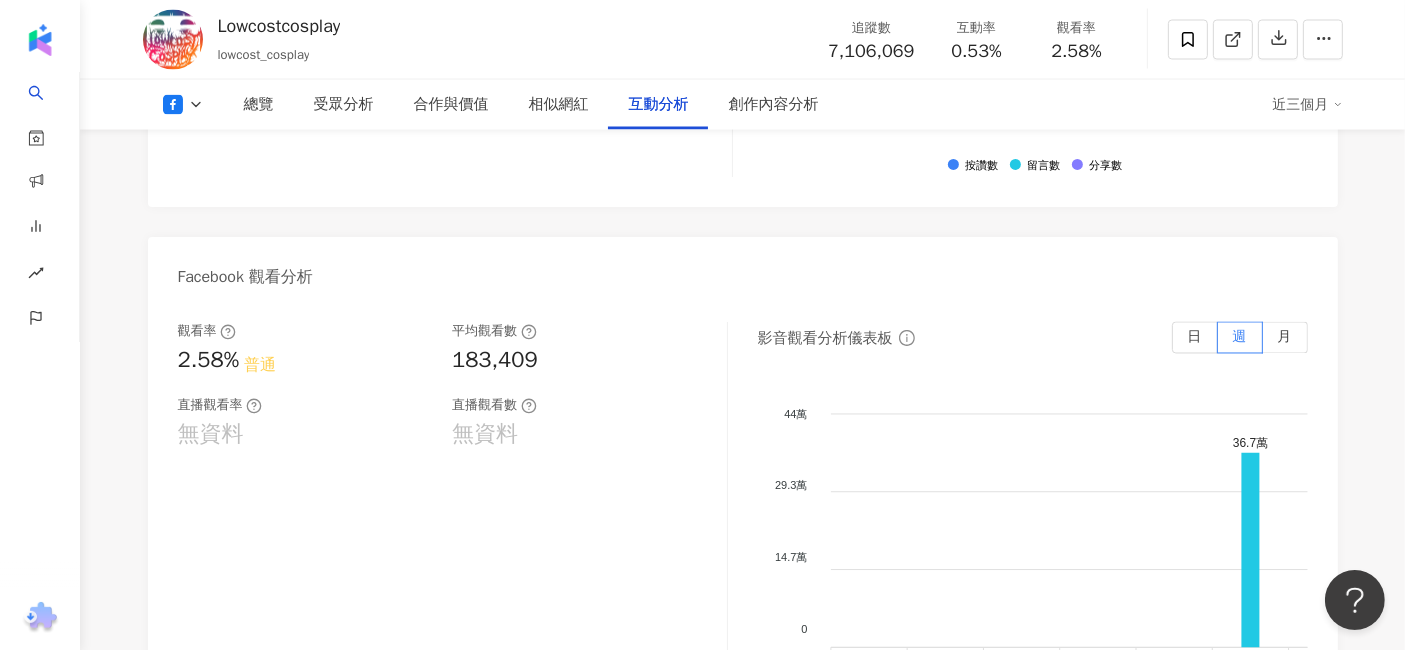 scroll, scrollTop: 3666, scrollLeft: 0, axis: vertical 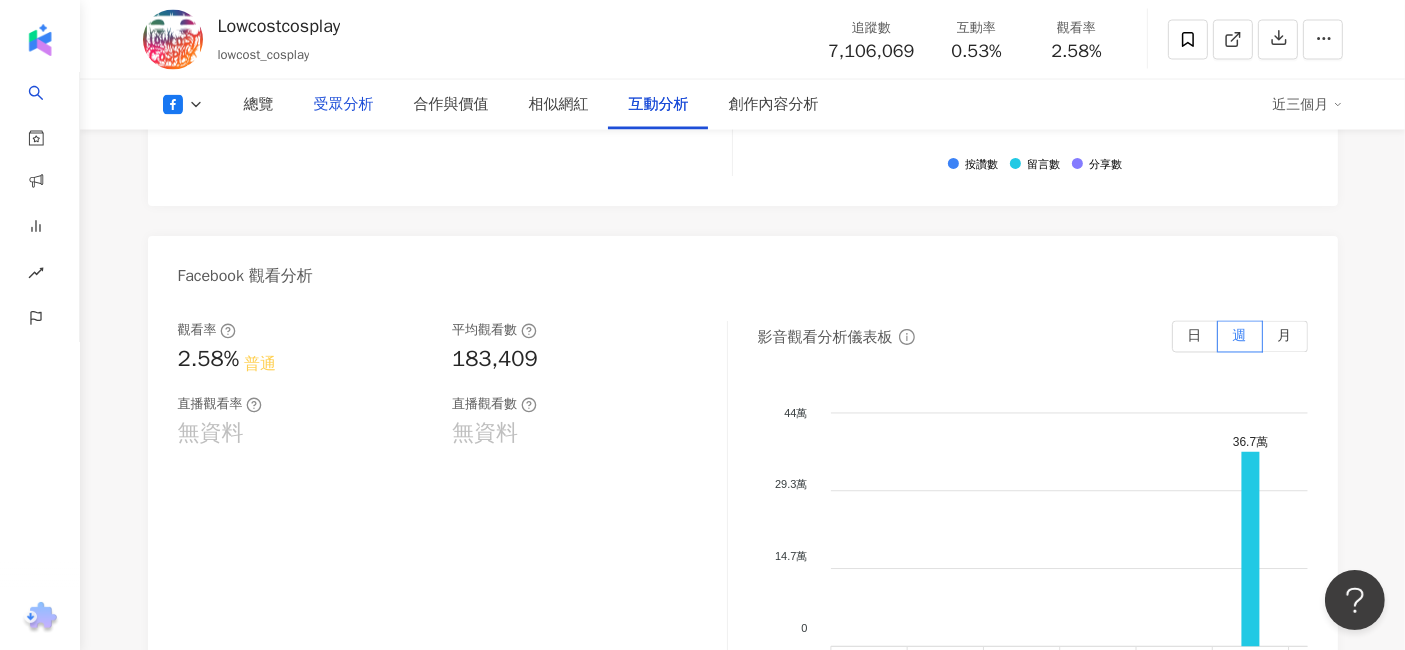 click on "受眾分析" at bounding box center (344, 105) 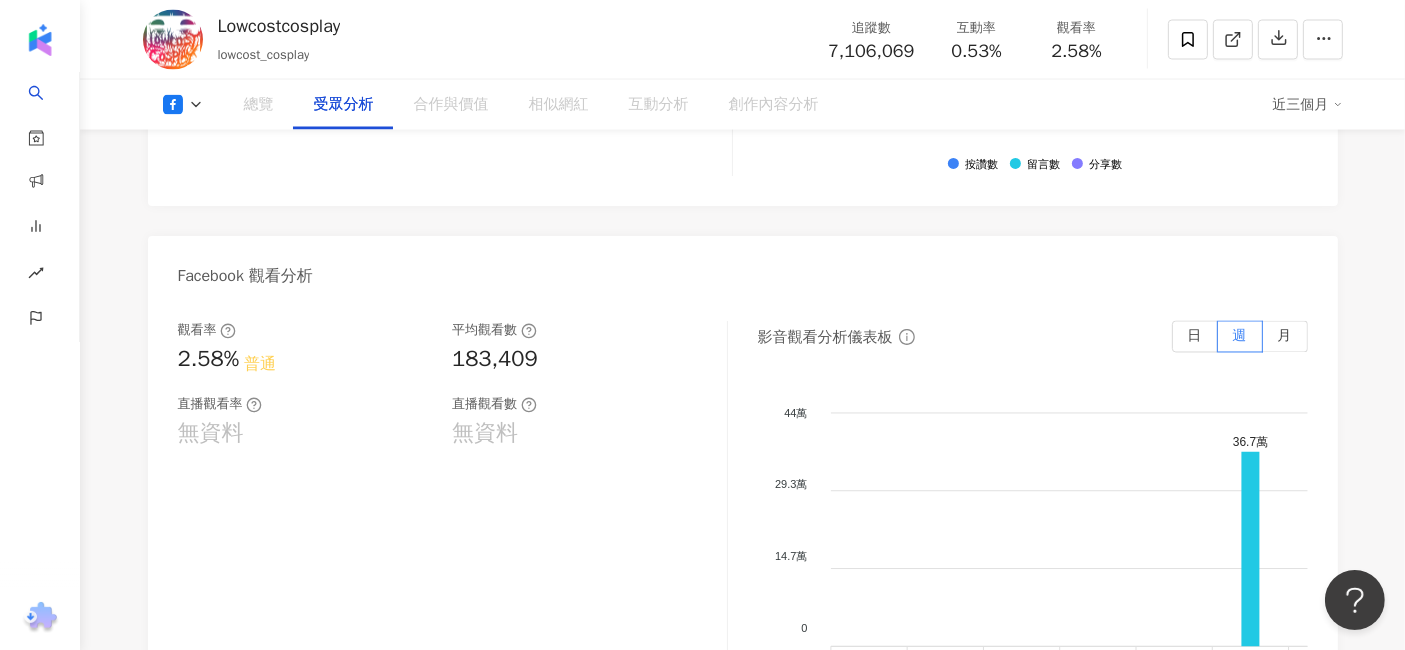 scroll, scrollTop: 1666, scrollLeft: 0, axis: vertical 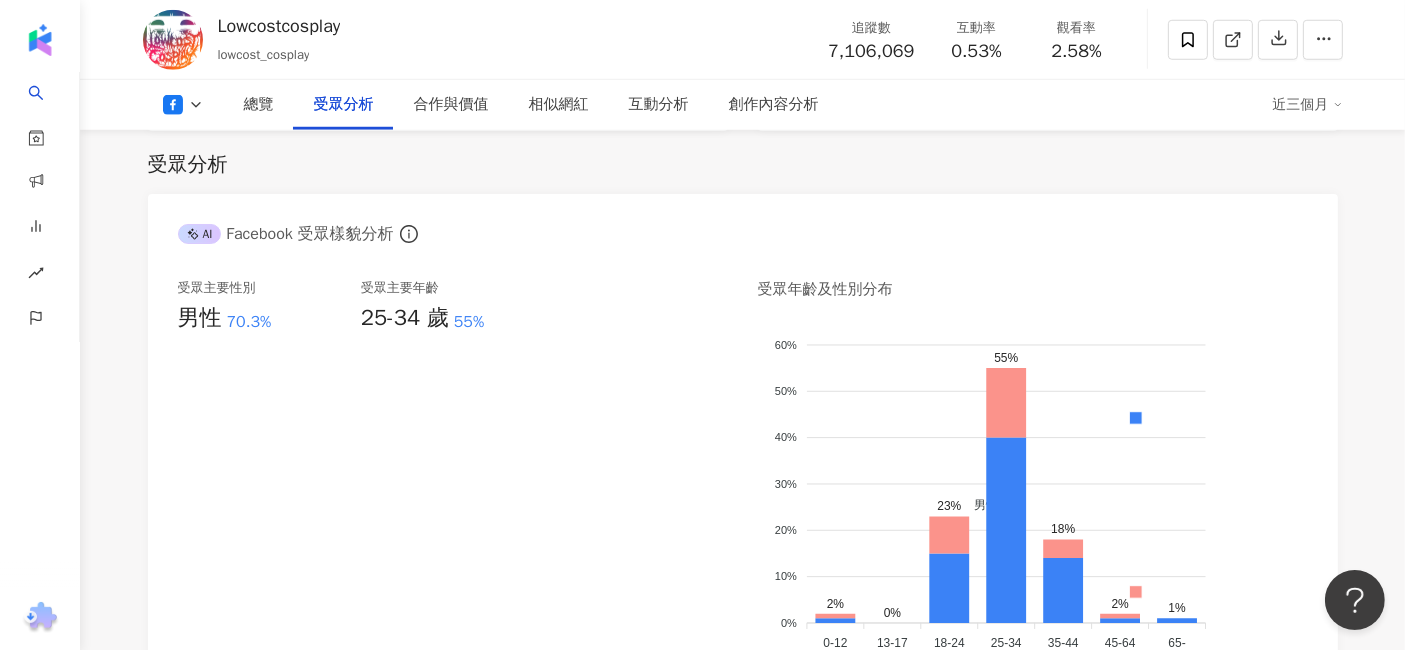 click 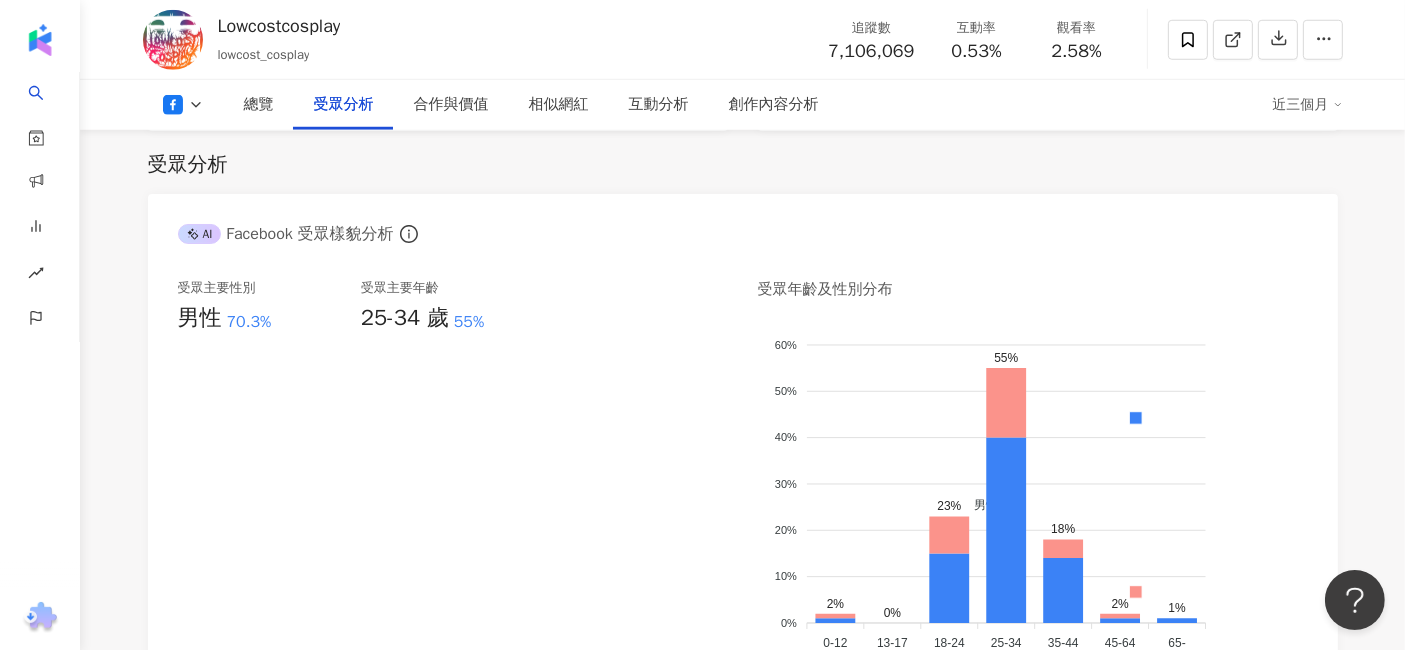 click on "受眾分析" at bounding box center [743, 165] 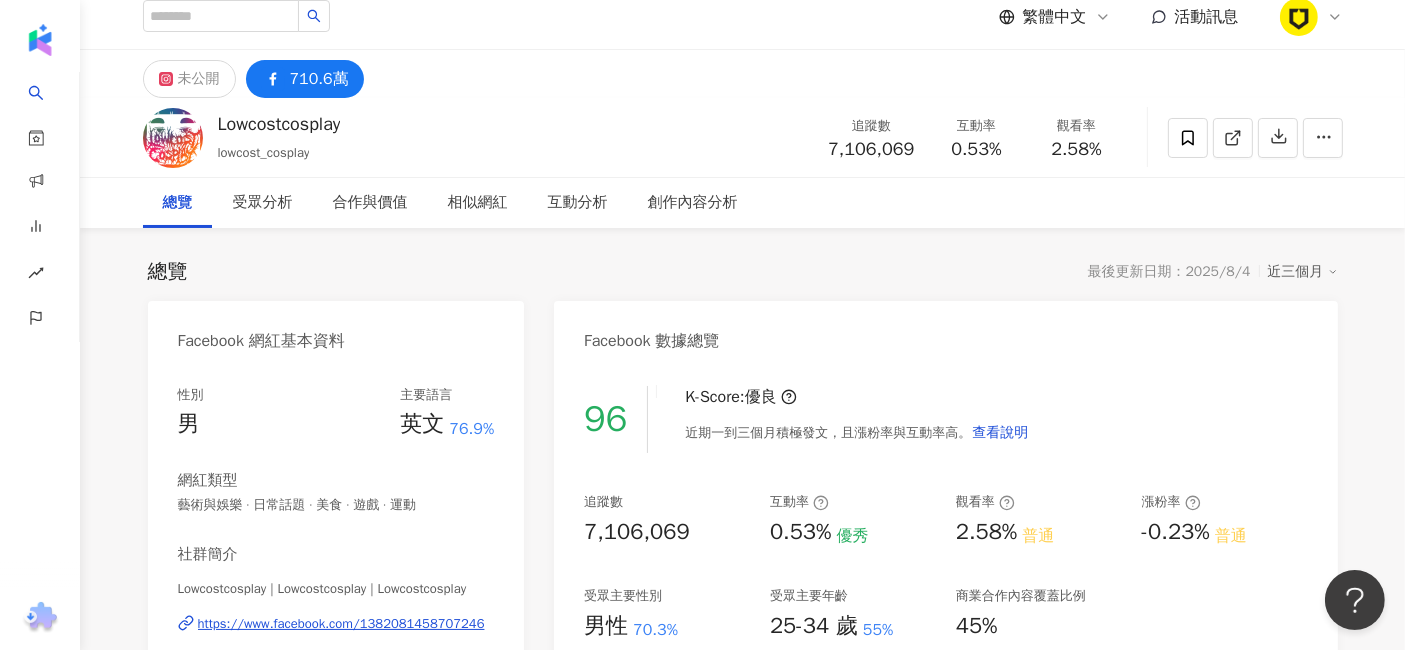 scroll, scrollTop: 222, scrollLeft: 0, axis: vertical 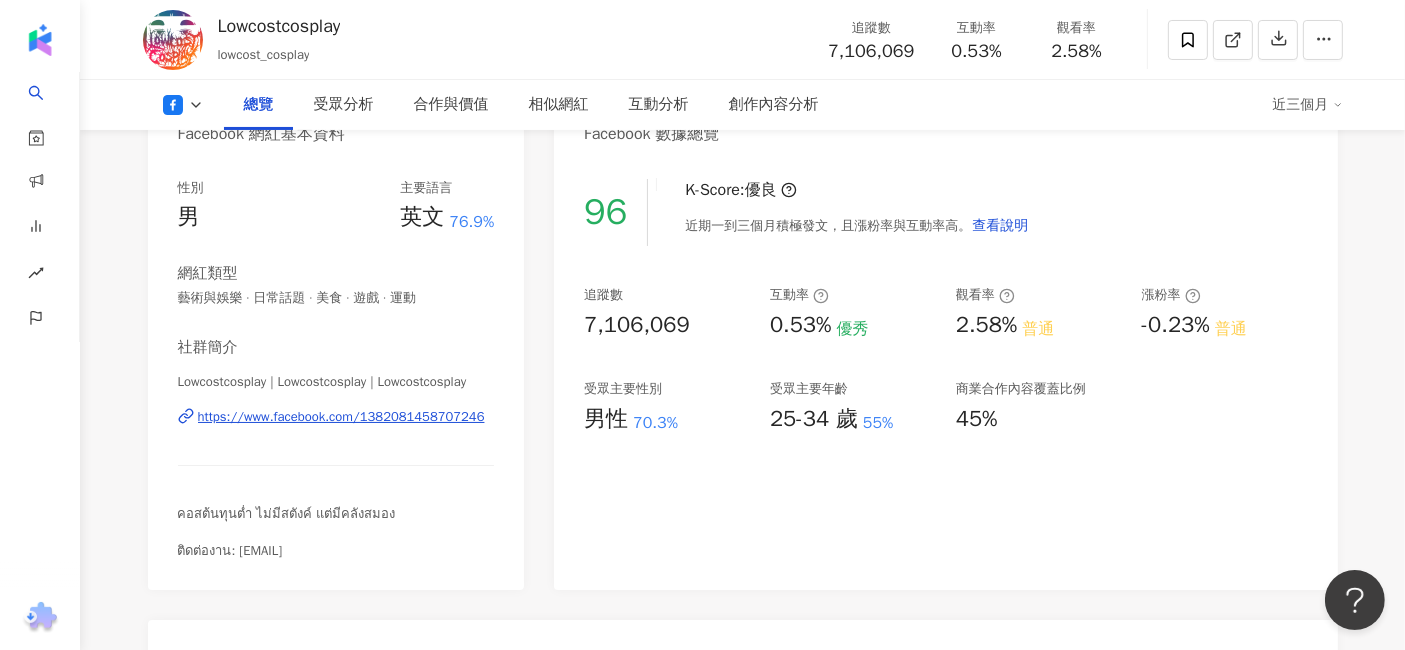 click on "https://www.facebook.com/1382081458707246" at bounding box center [341, 417] 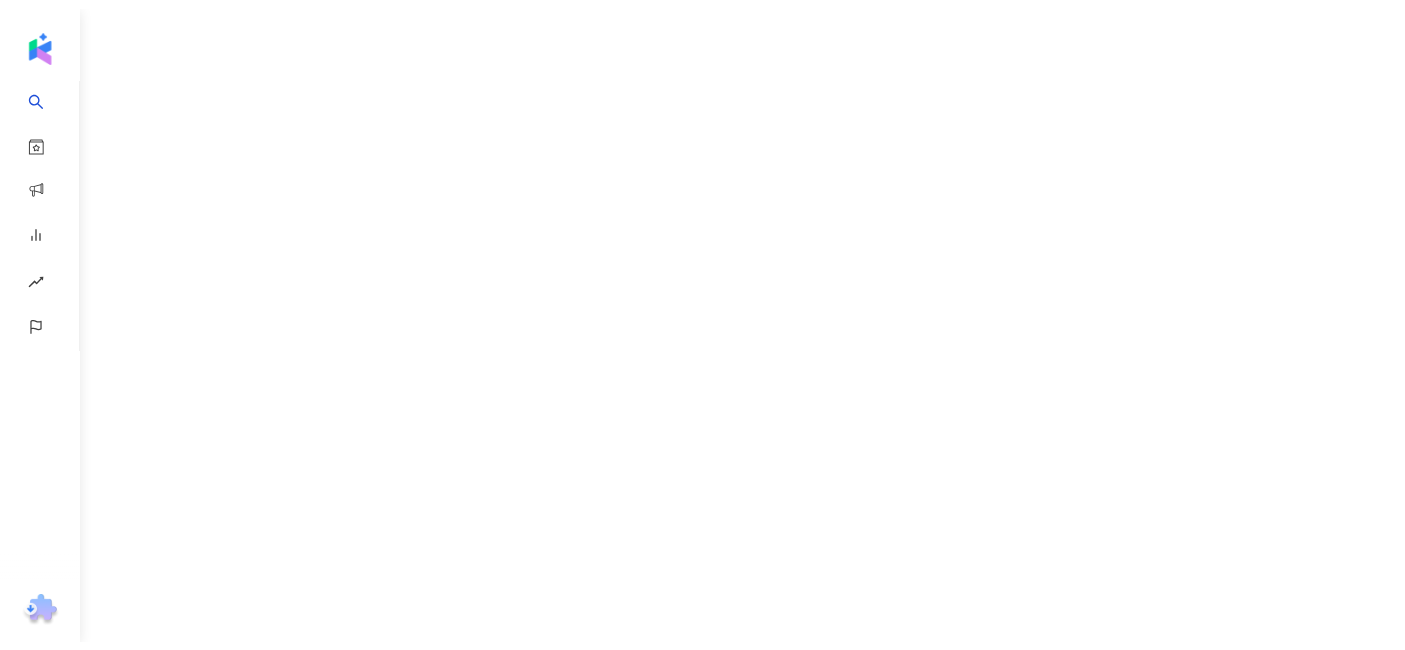 scroll, scrollTop: 0, scrollLeft: 0, axis: both 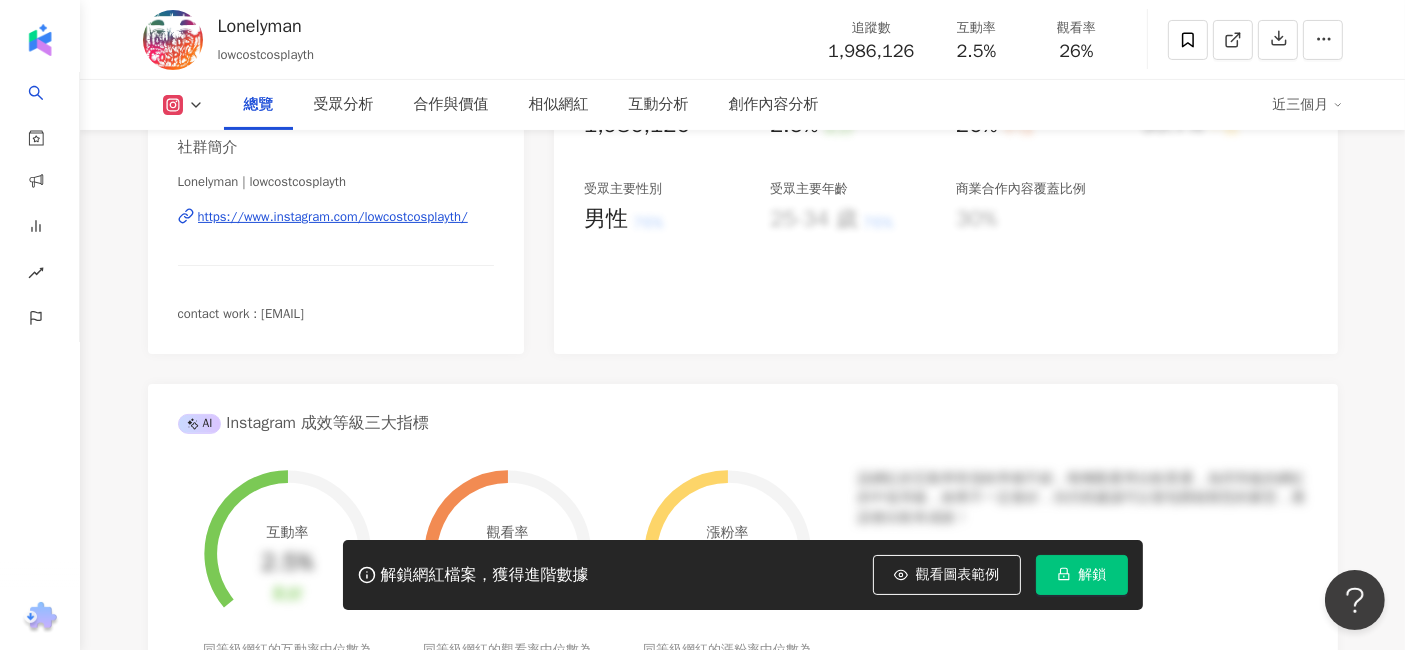 click on "https://www.instagram.com/lowcostcosplayth/" at bounding box center [333, 217] 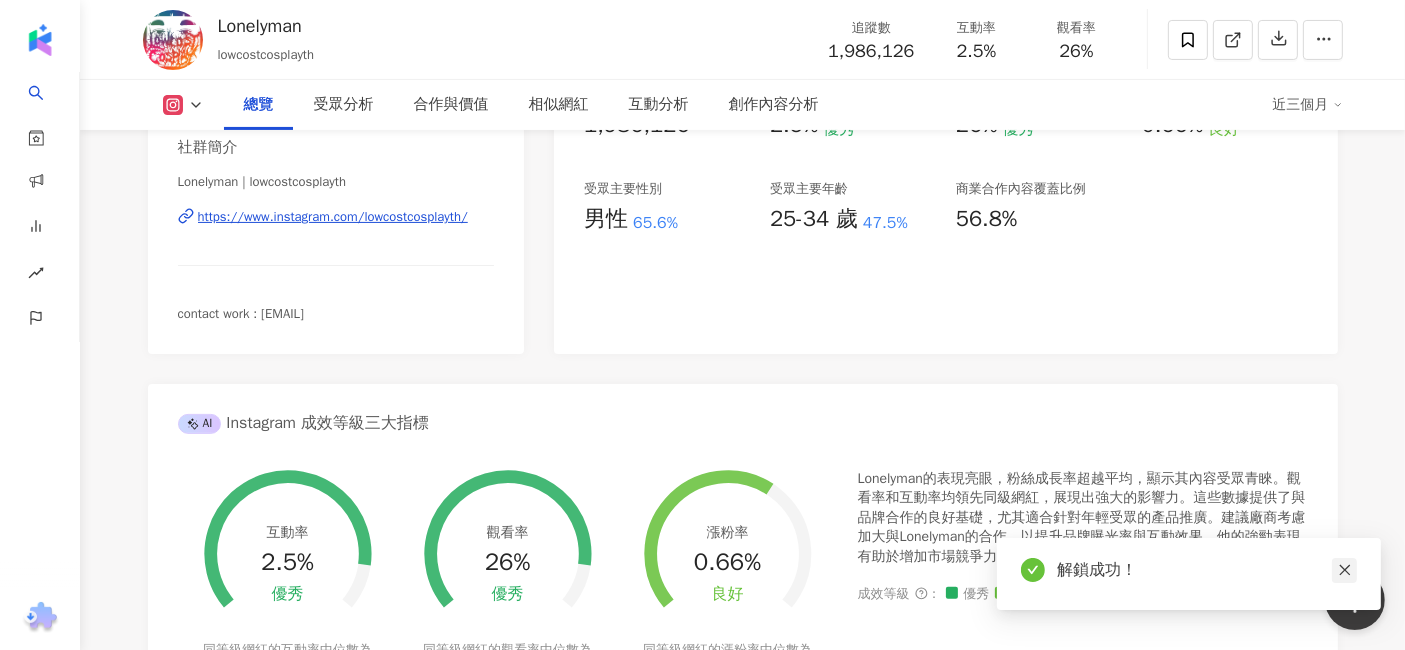click 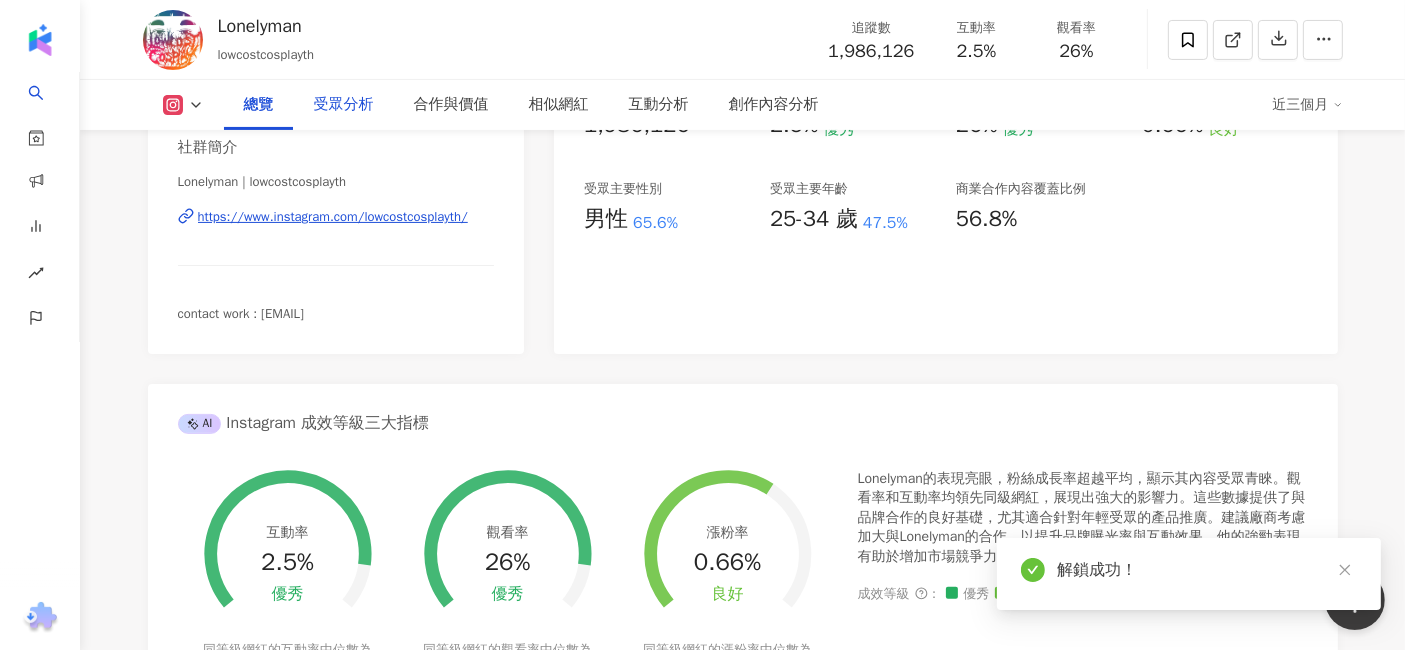 scroll, scrollTop: 867, scrollLeft: 0, axis: vertical 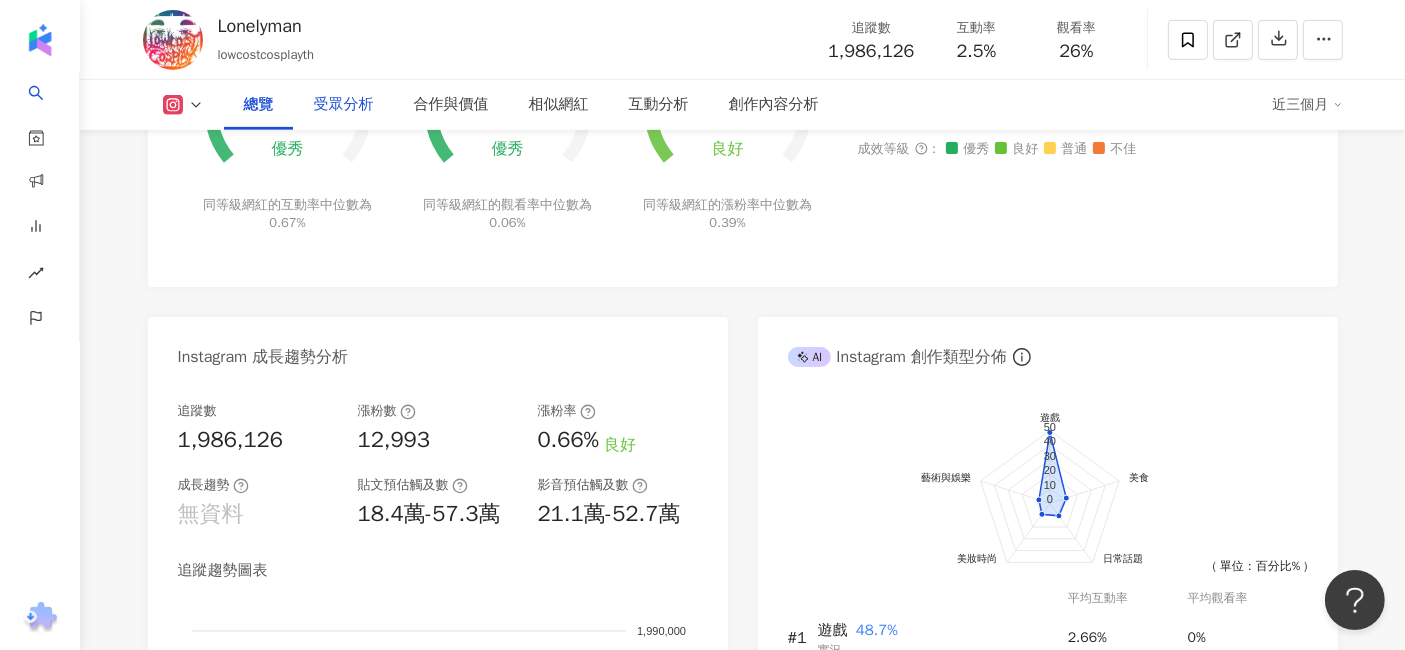 click on "受眾分析" at bounding box center [344, 105] 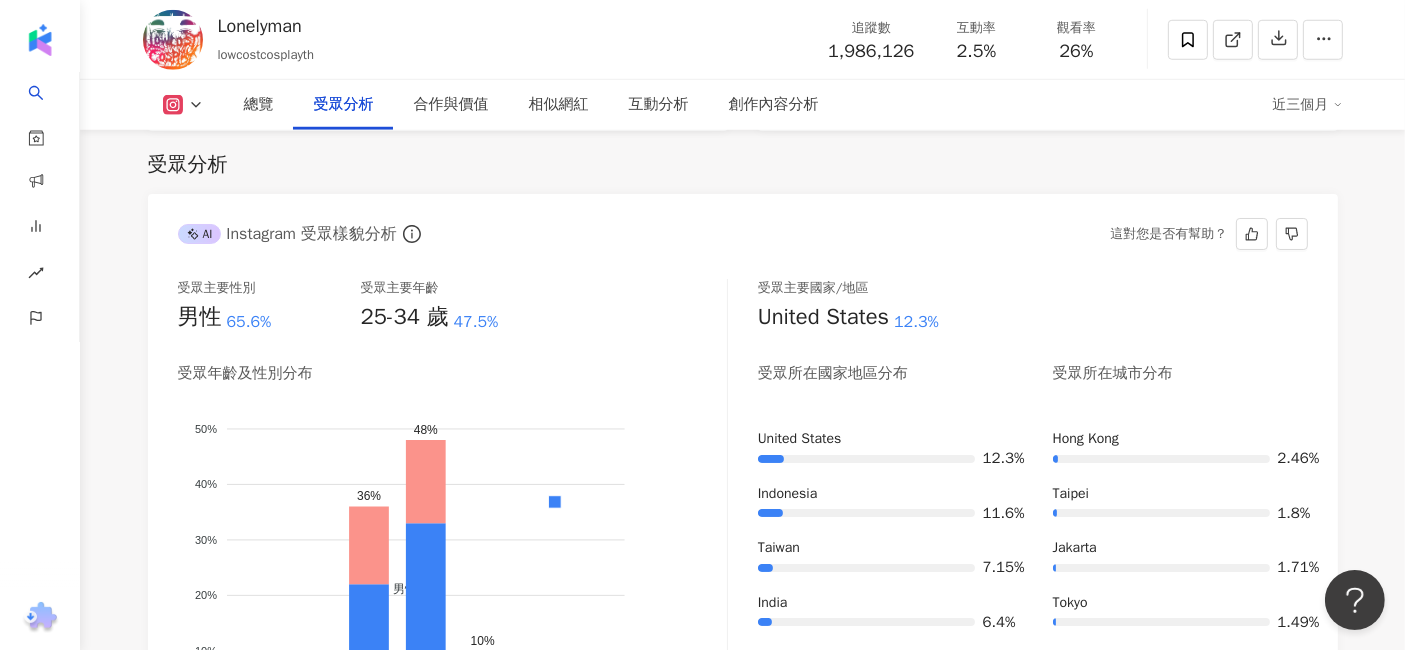scroll, scrollTop: 1874, scrollLeft: 0, axis: vertical 